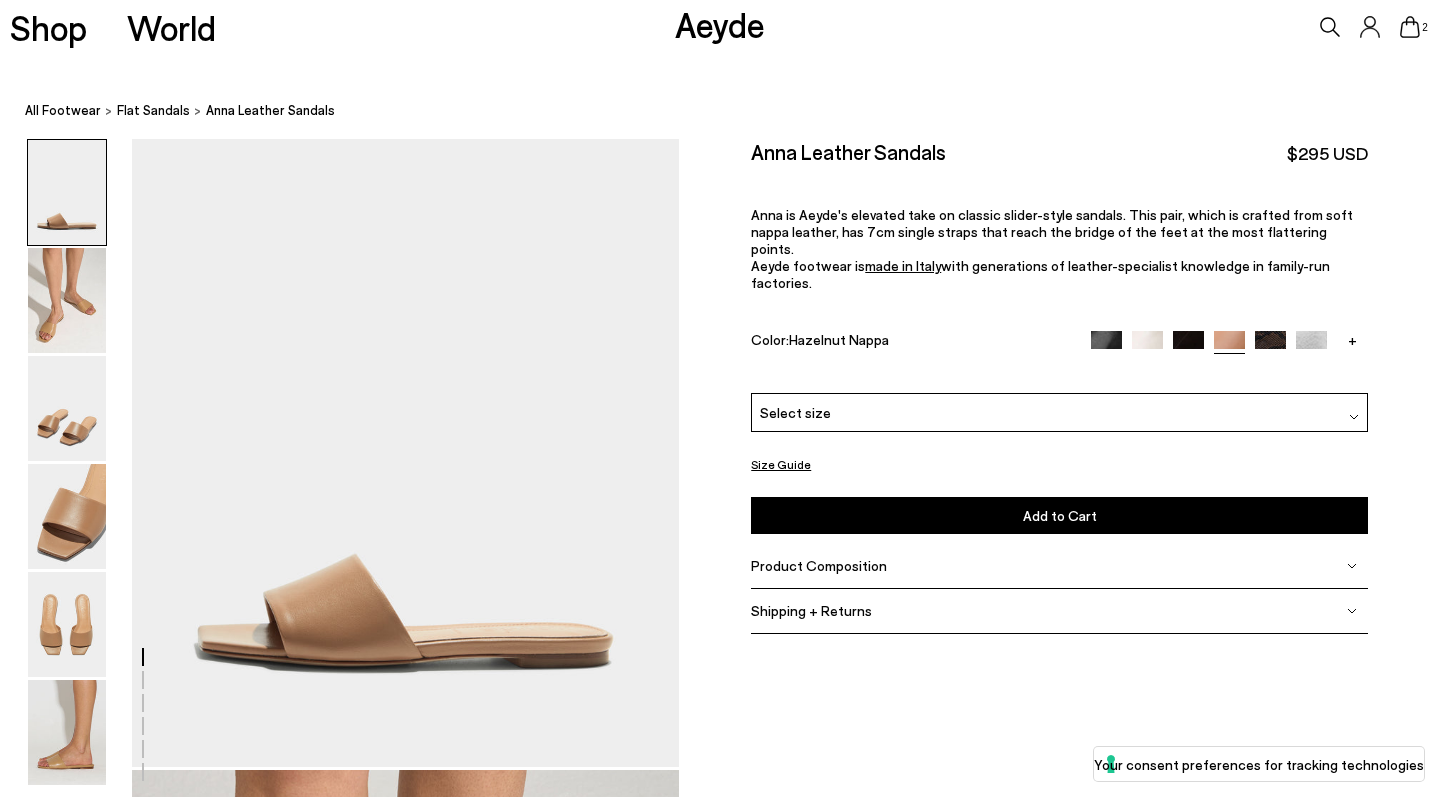 scroll, scrollTop: 0, scrollLeft: 0, axis: both 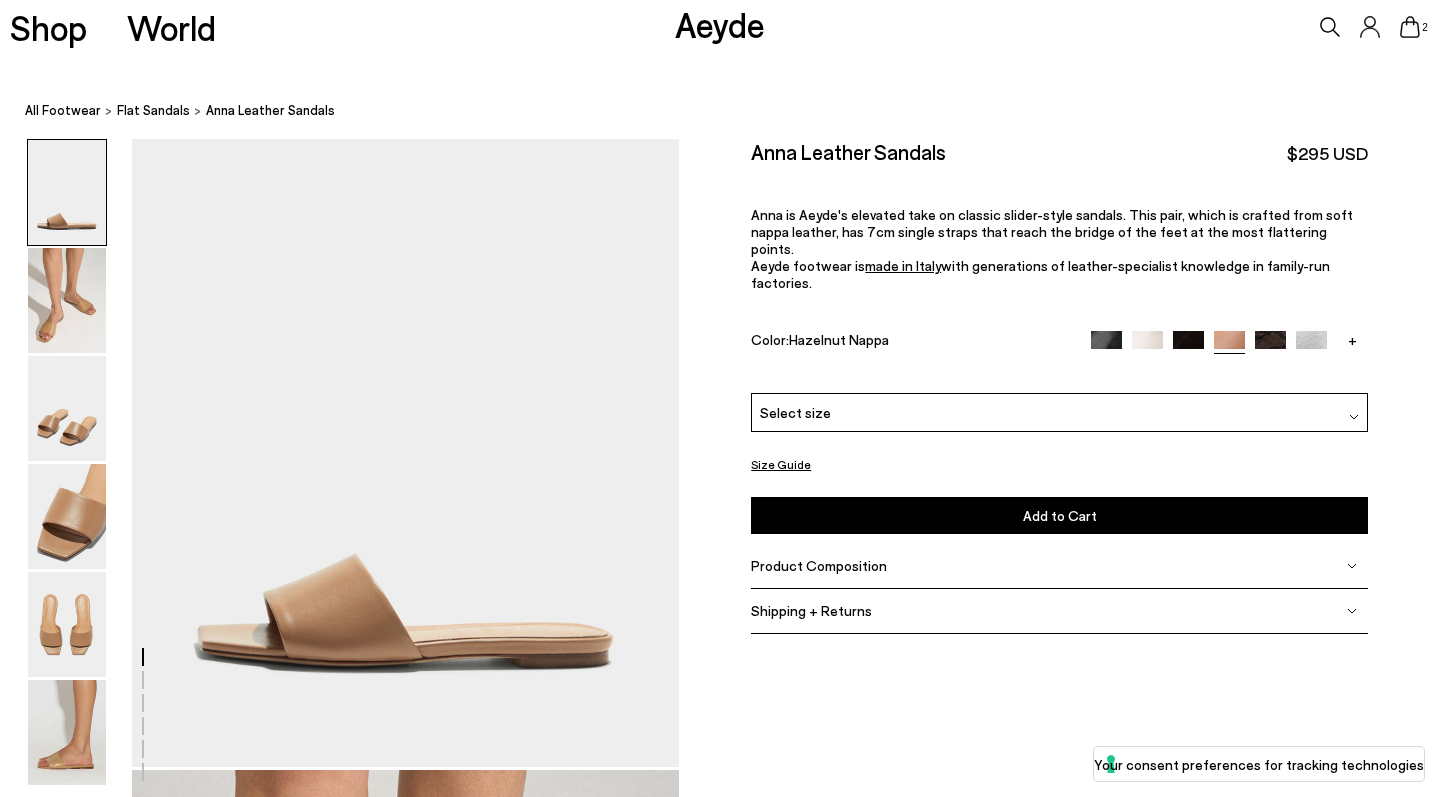 click on "Size Guide" at bounding box center (781, 464) 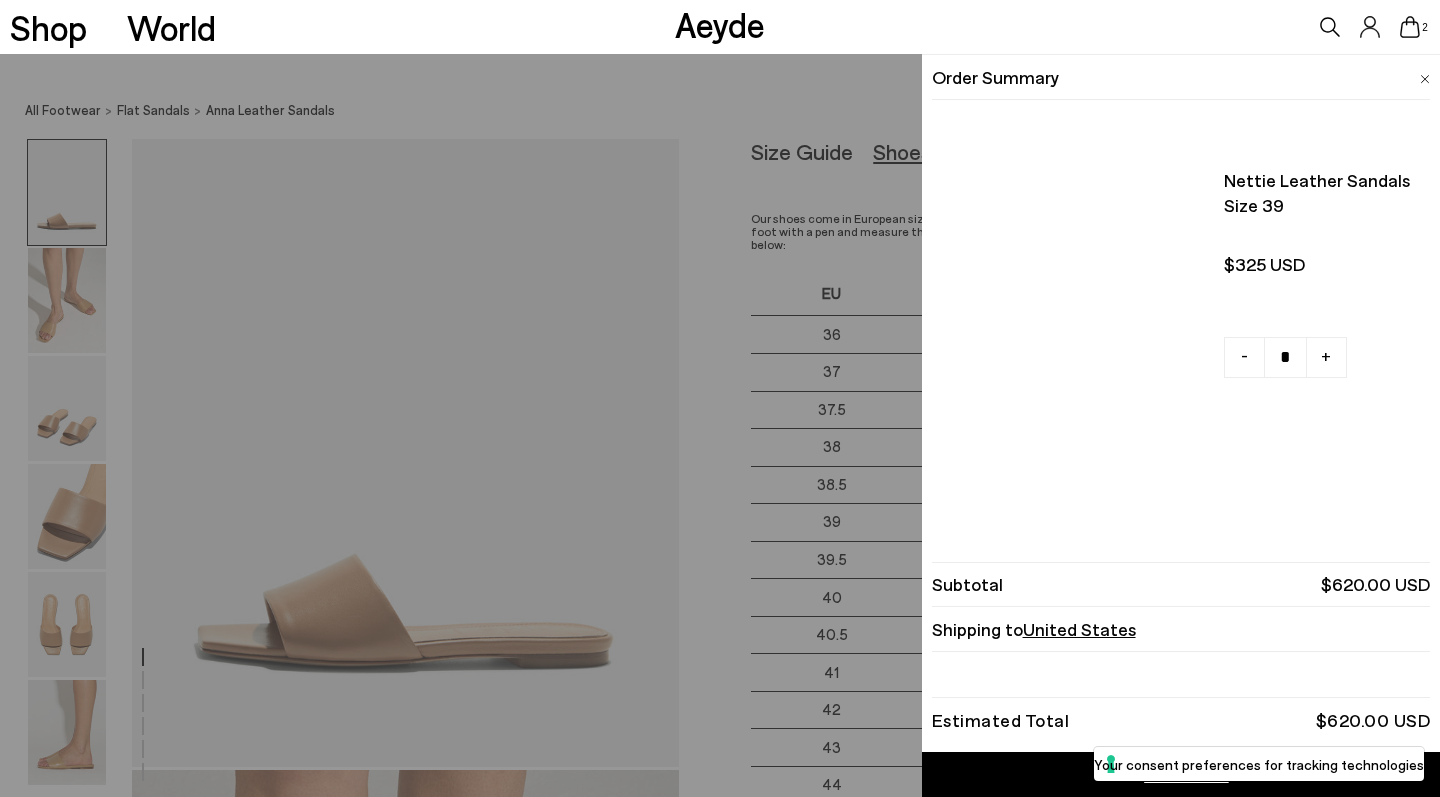 click 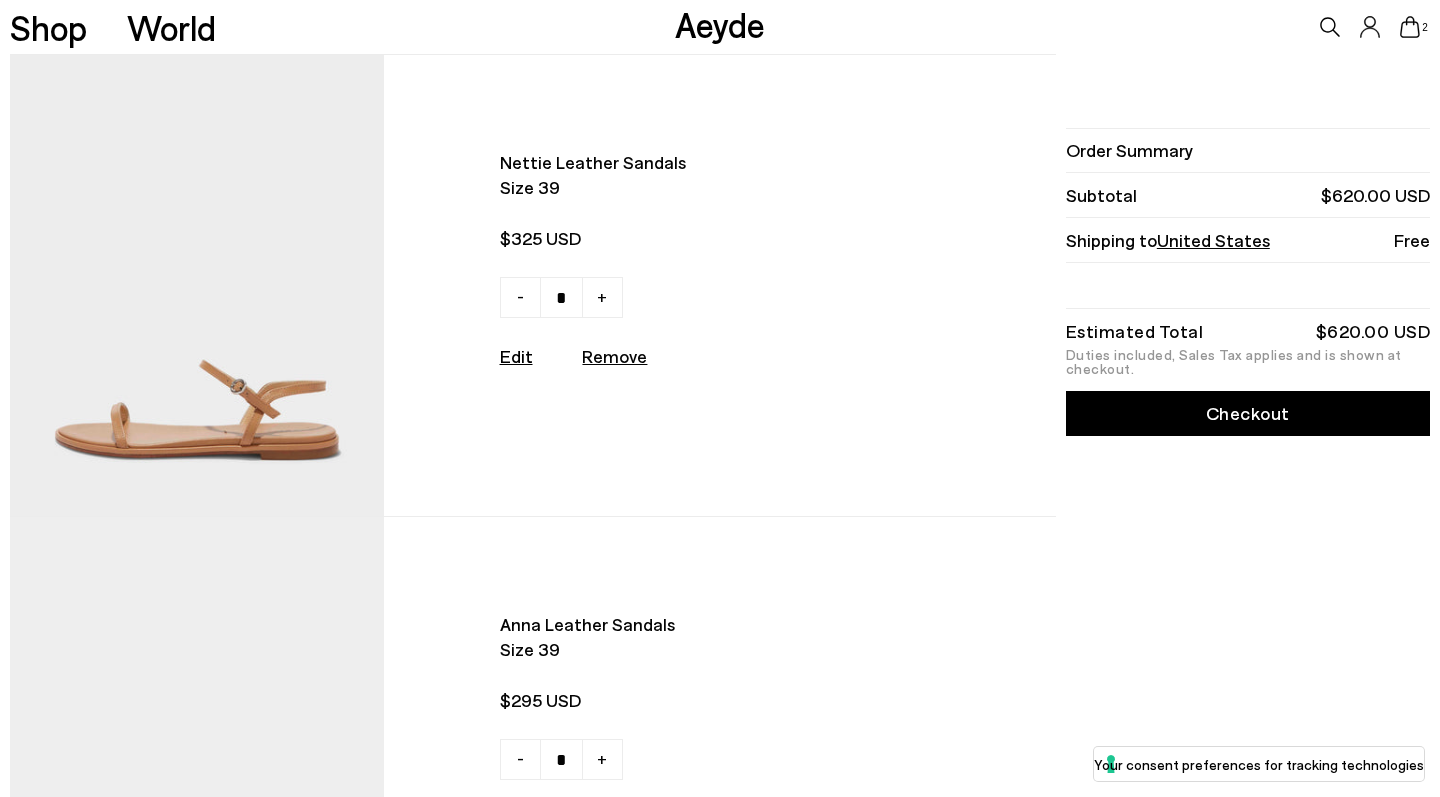 scroll, scrollTop: 0, scrollLeft: 0, axis: both 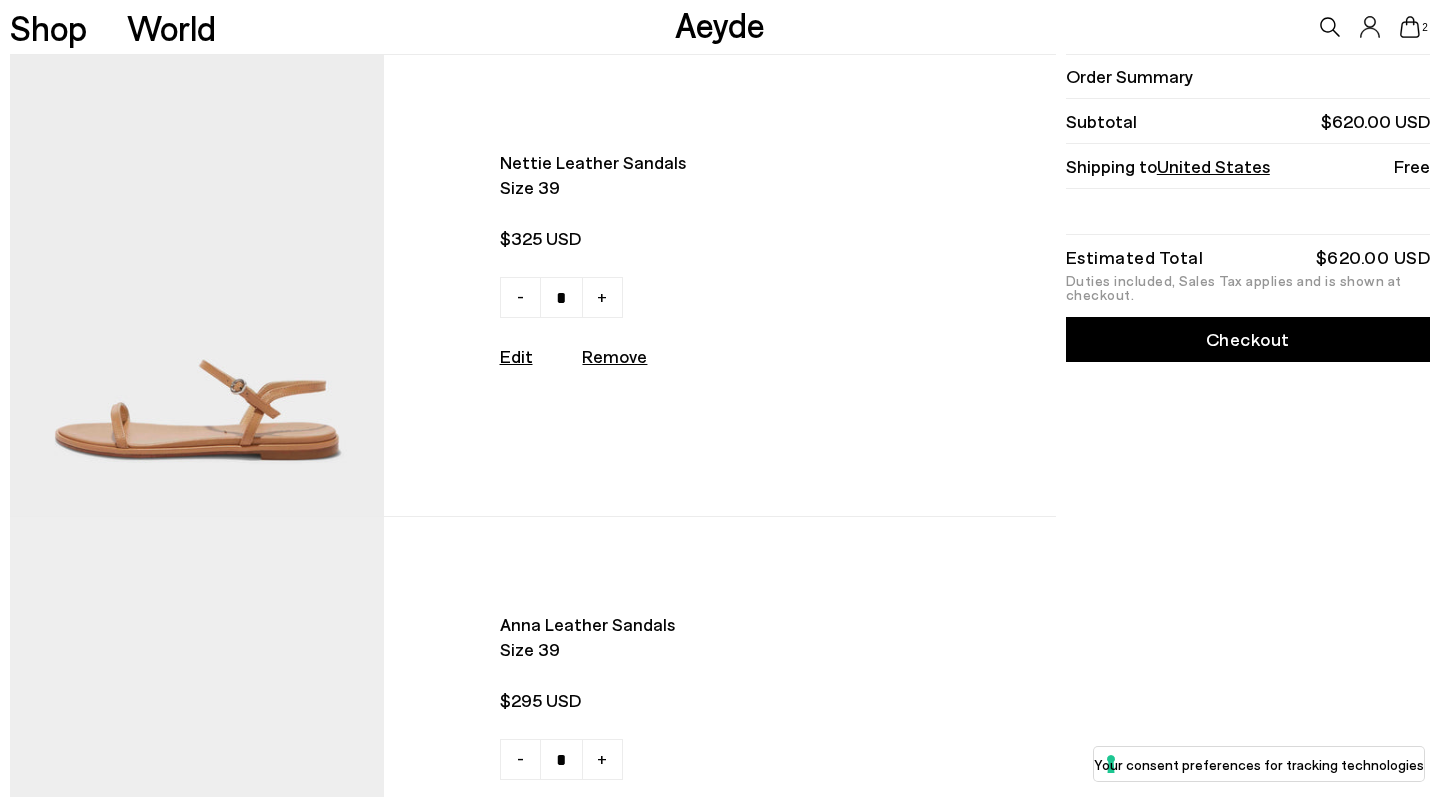 click at bounding box center (197, 285) 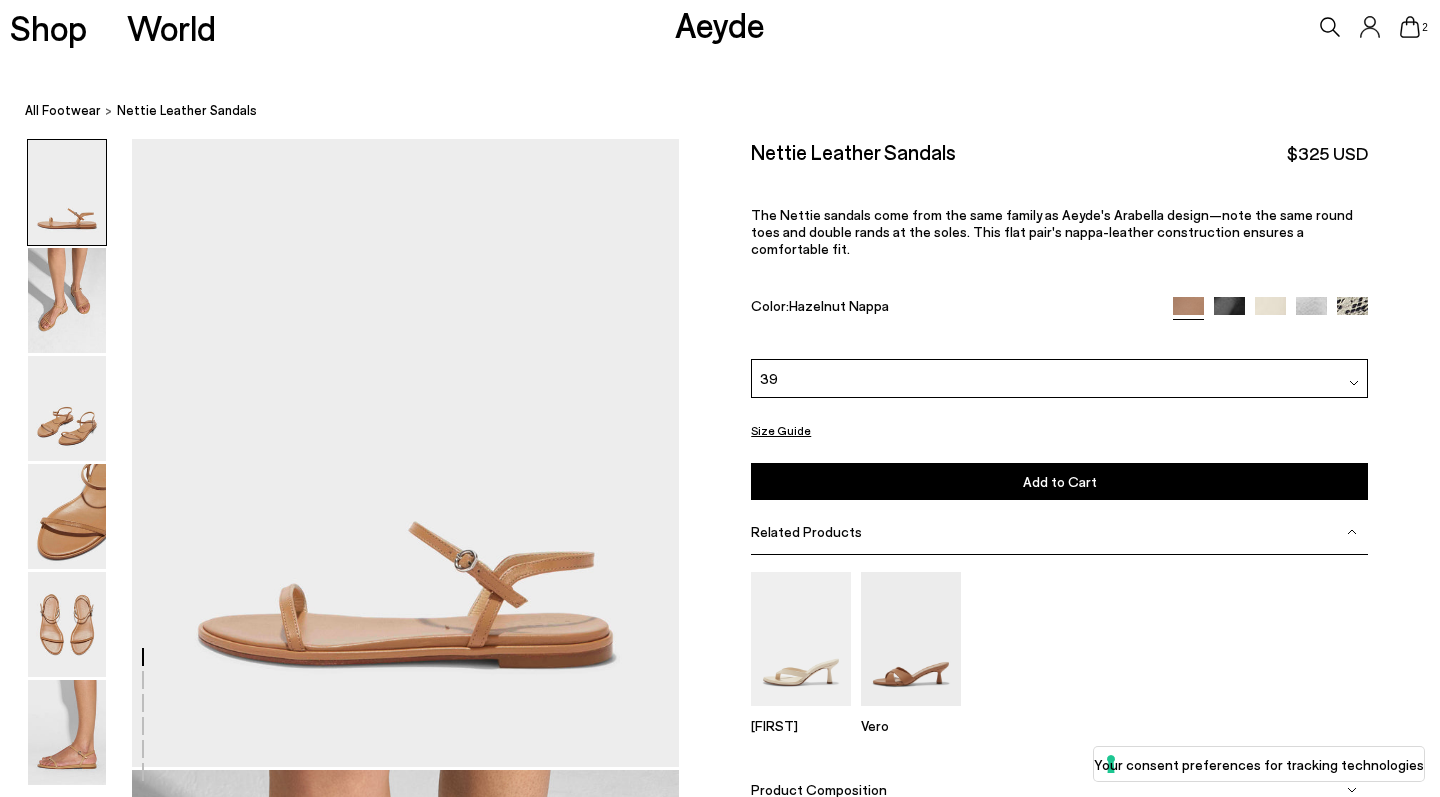 scroll, scrollTop: 0, scrollLeft: 0, axis: both 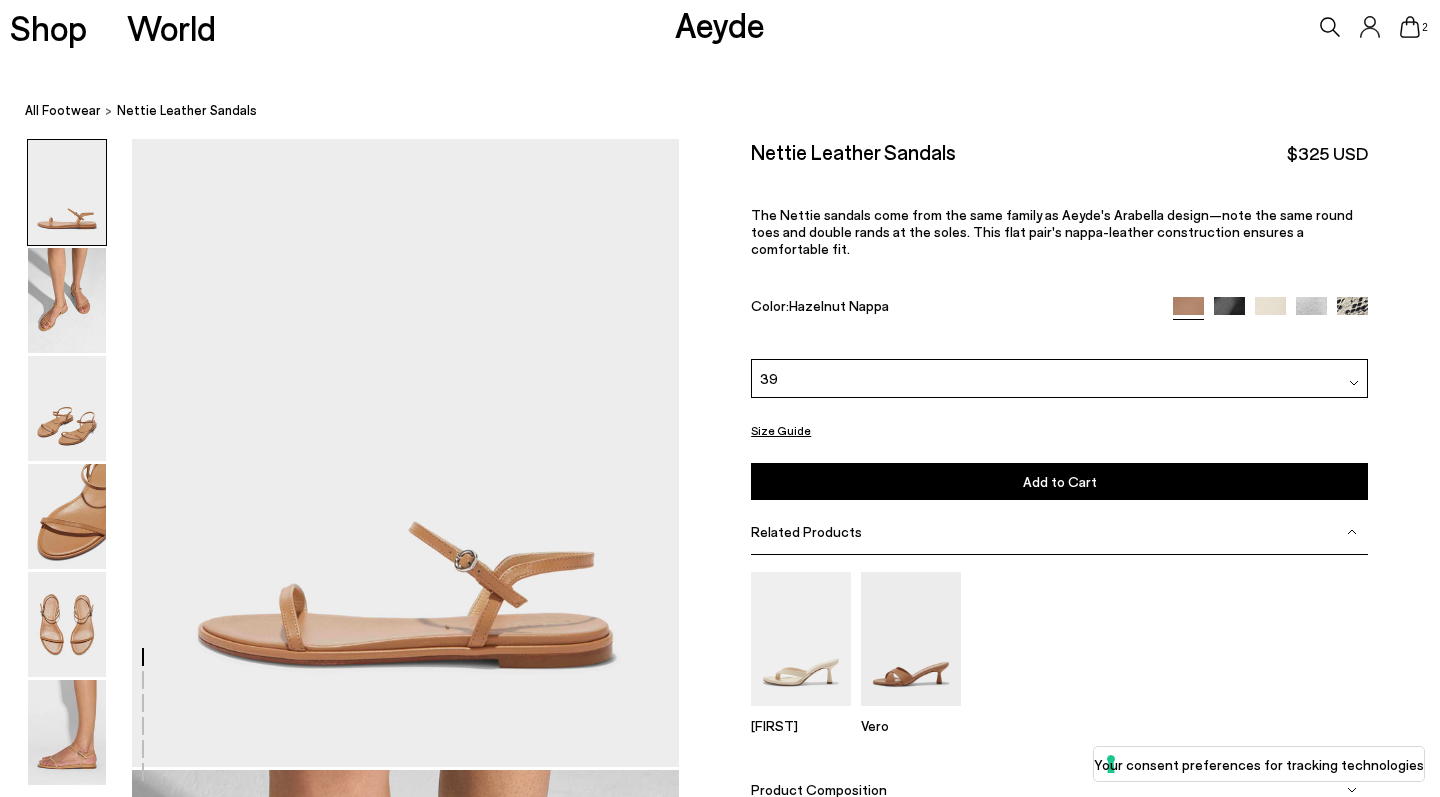 click at bounding box center [1354, 383] 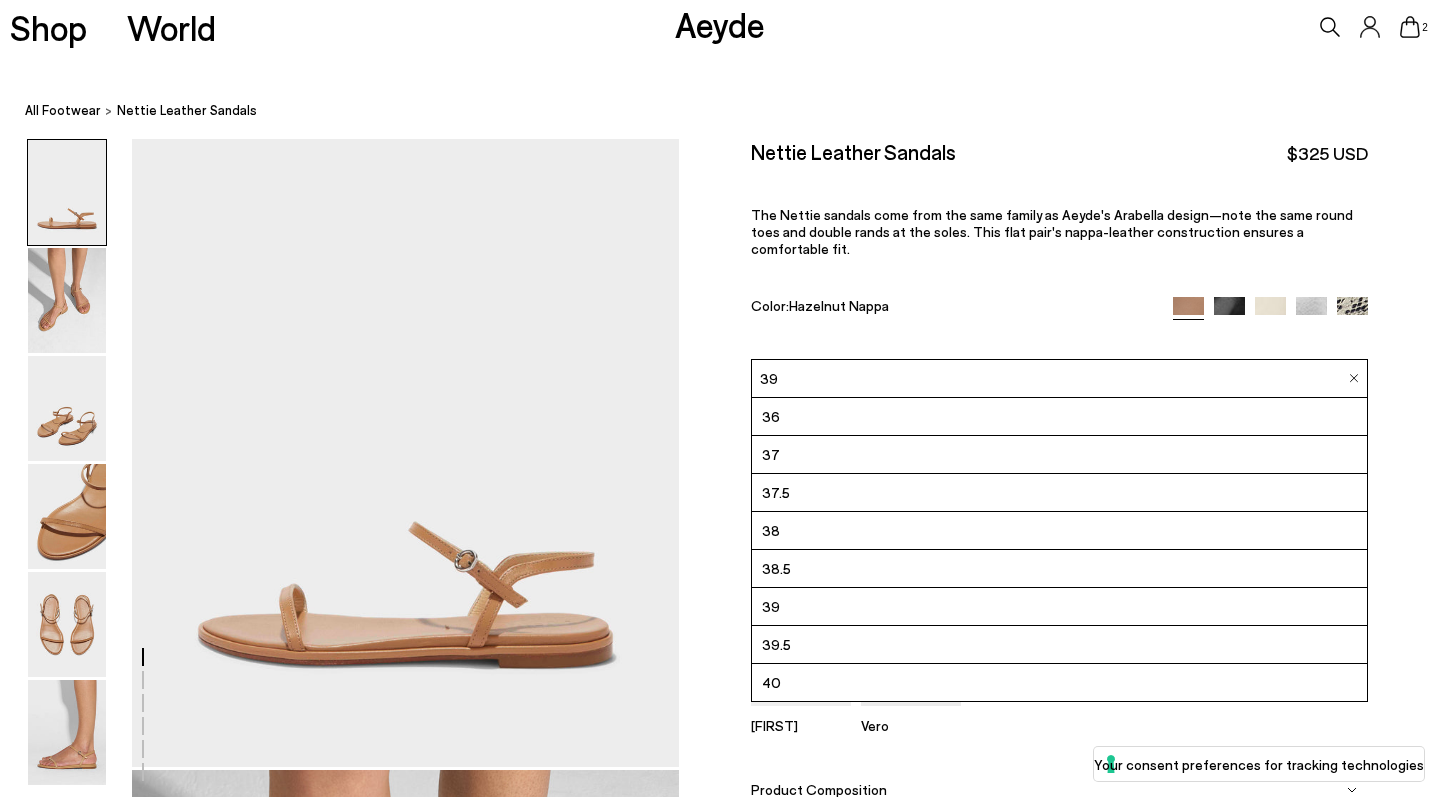 click on "40" at bounding box center (1059, 683) 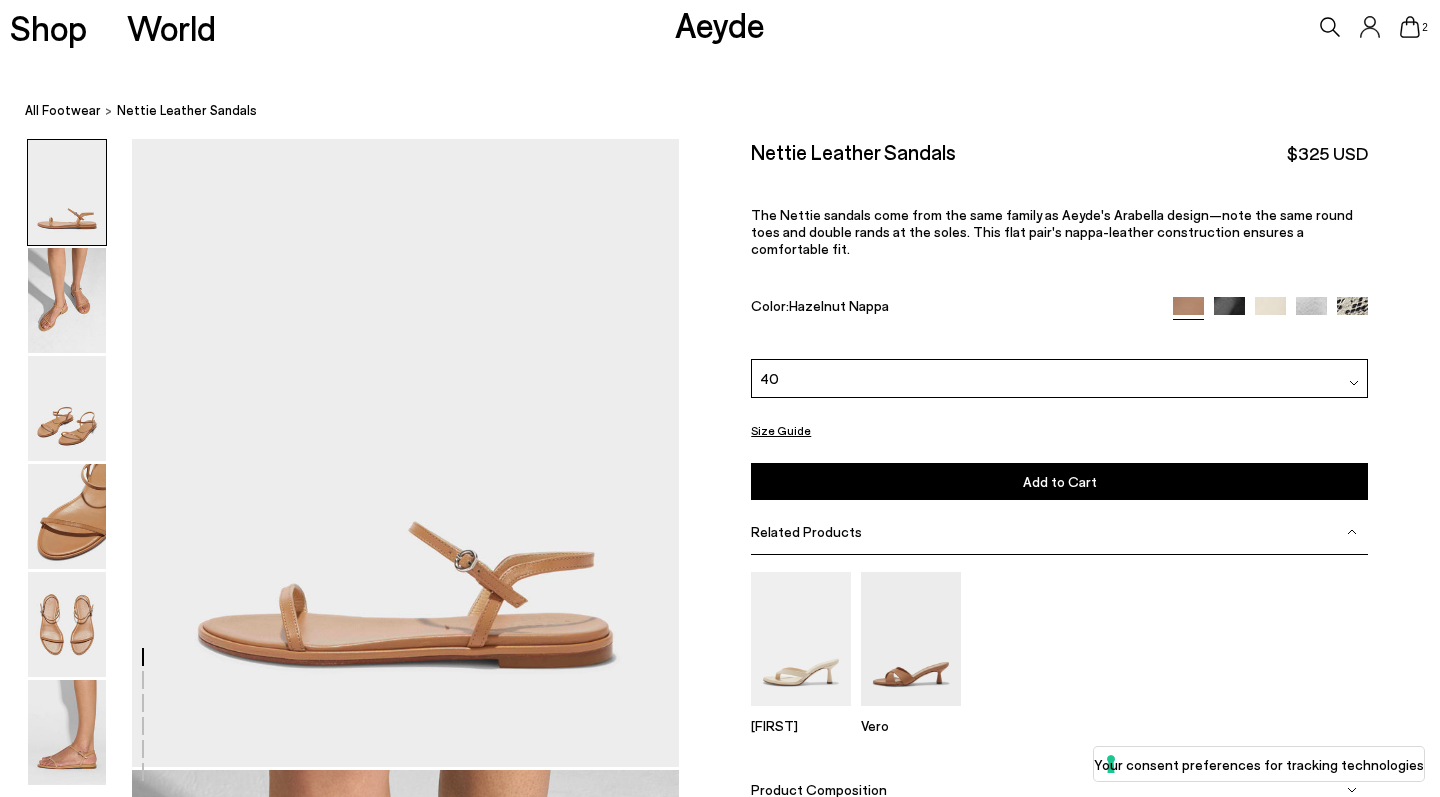 click on "Add to Cart" at bounding box center [1060, 481] 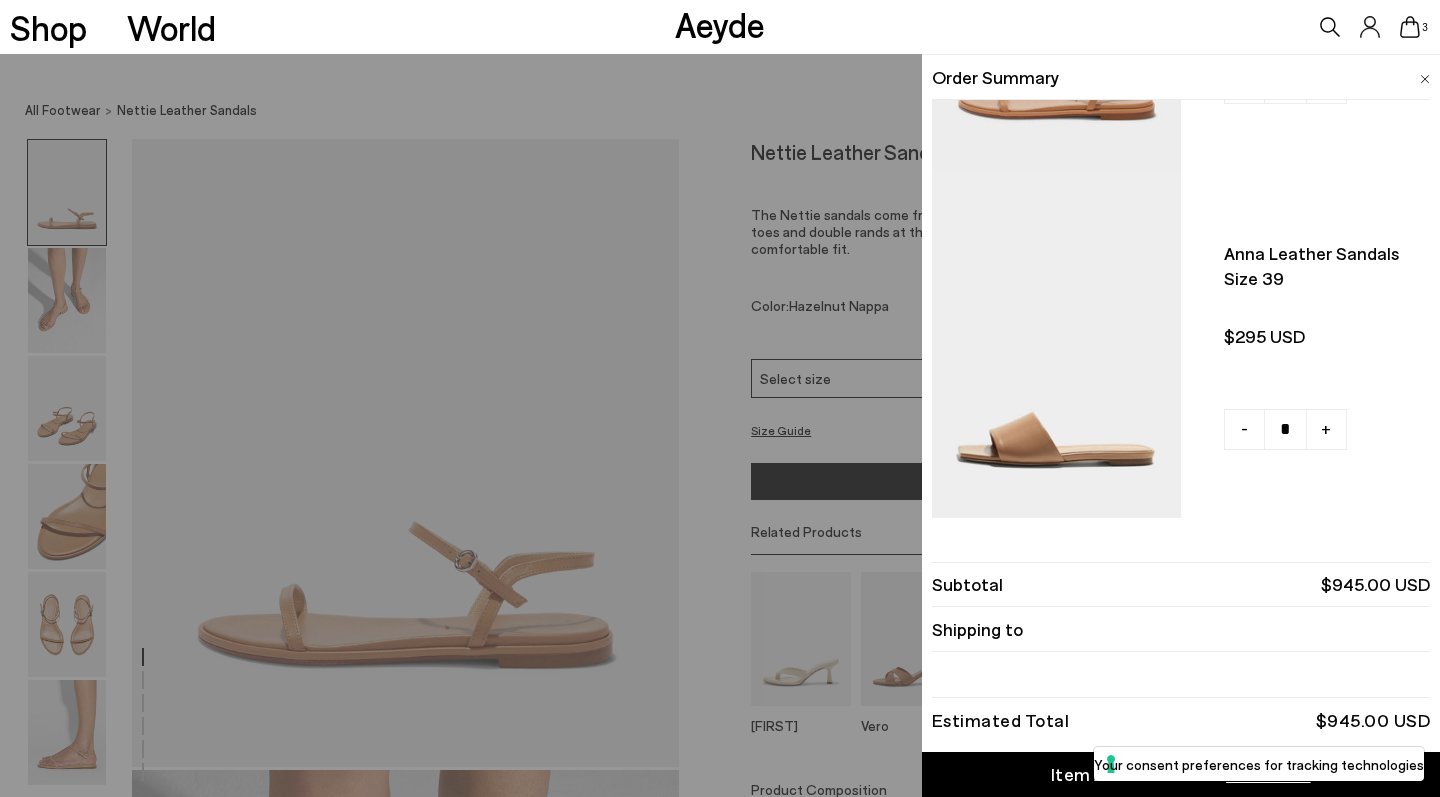 scroll, scrollTop: 619, scrollLeft: 0, axis: vertical 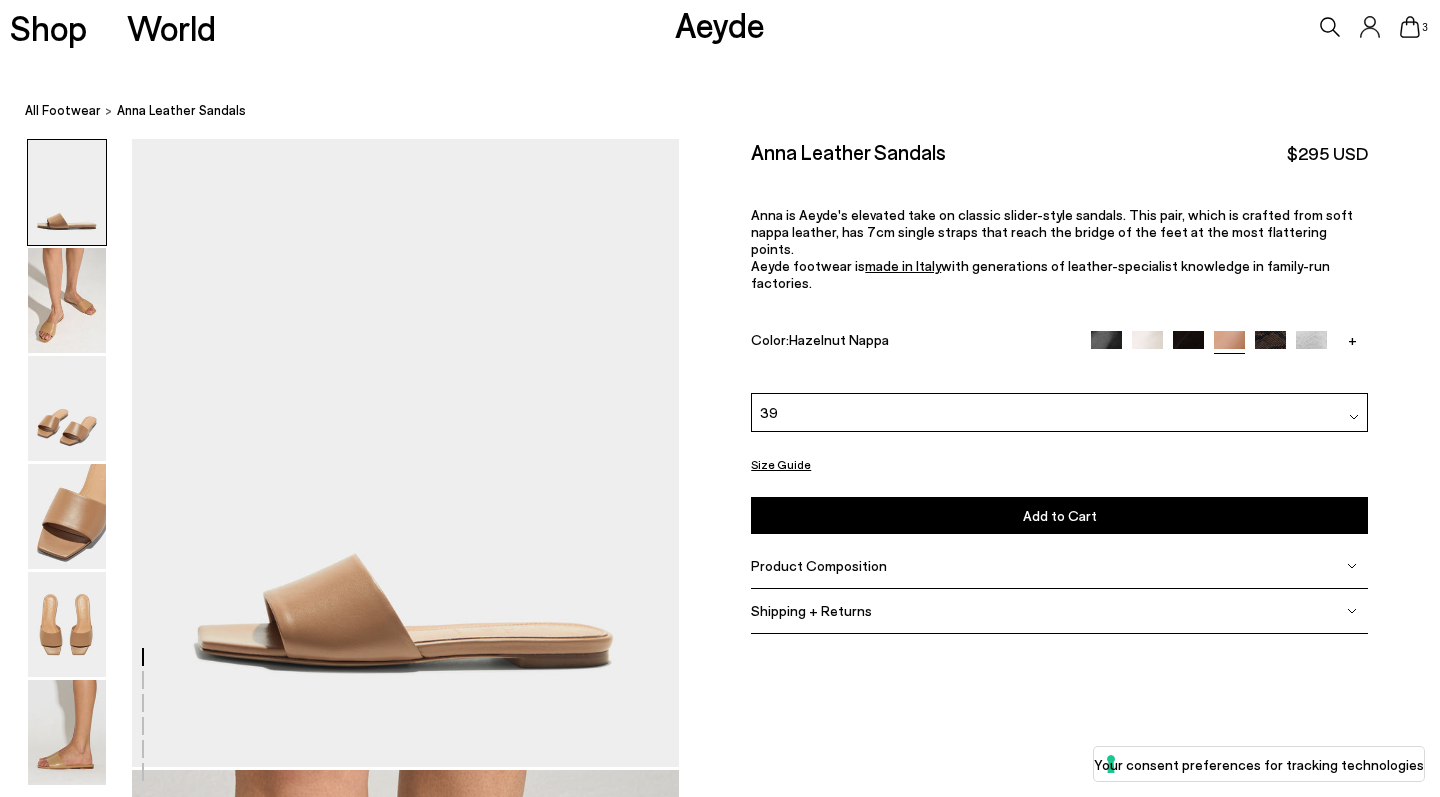 click at bounding box center [1354, 417] 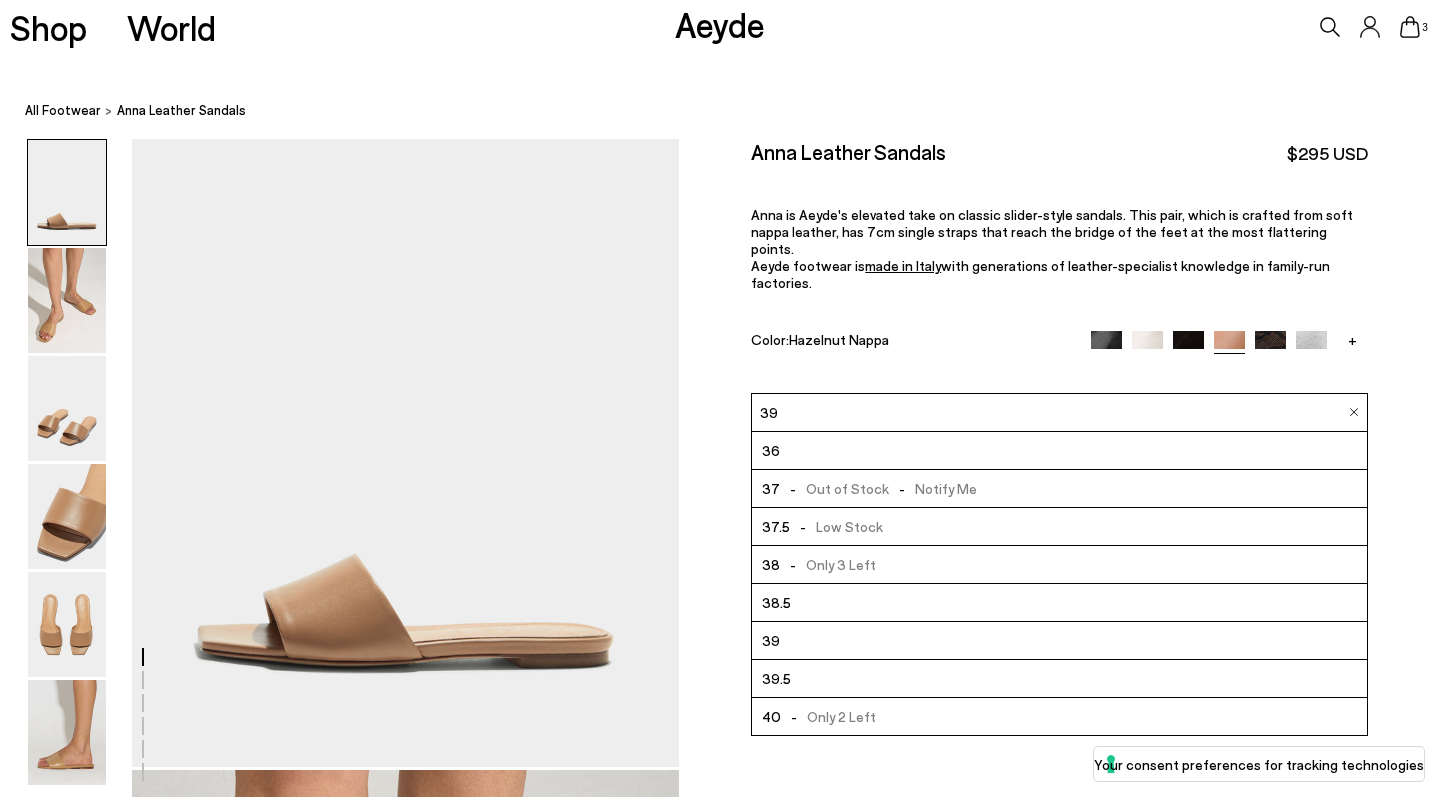 click on "40
- Only 2 Left" at bounding box center [1059, 717] 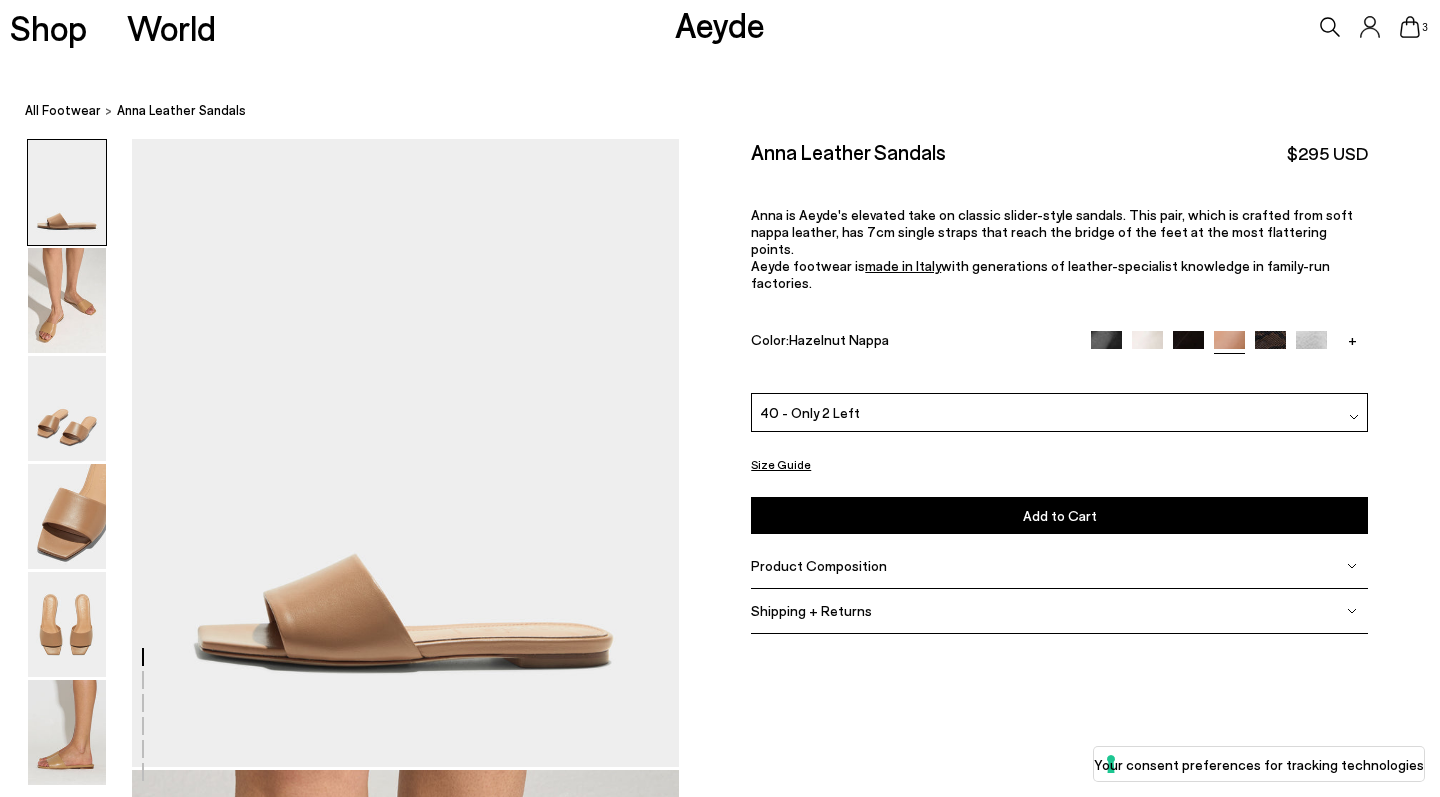 click on "Add to Cart" at bounding box center (1060, 515) 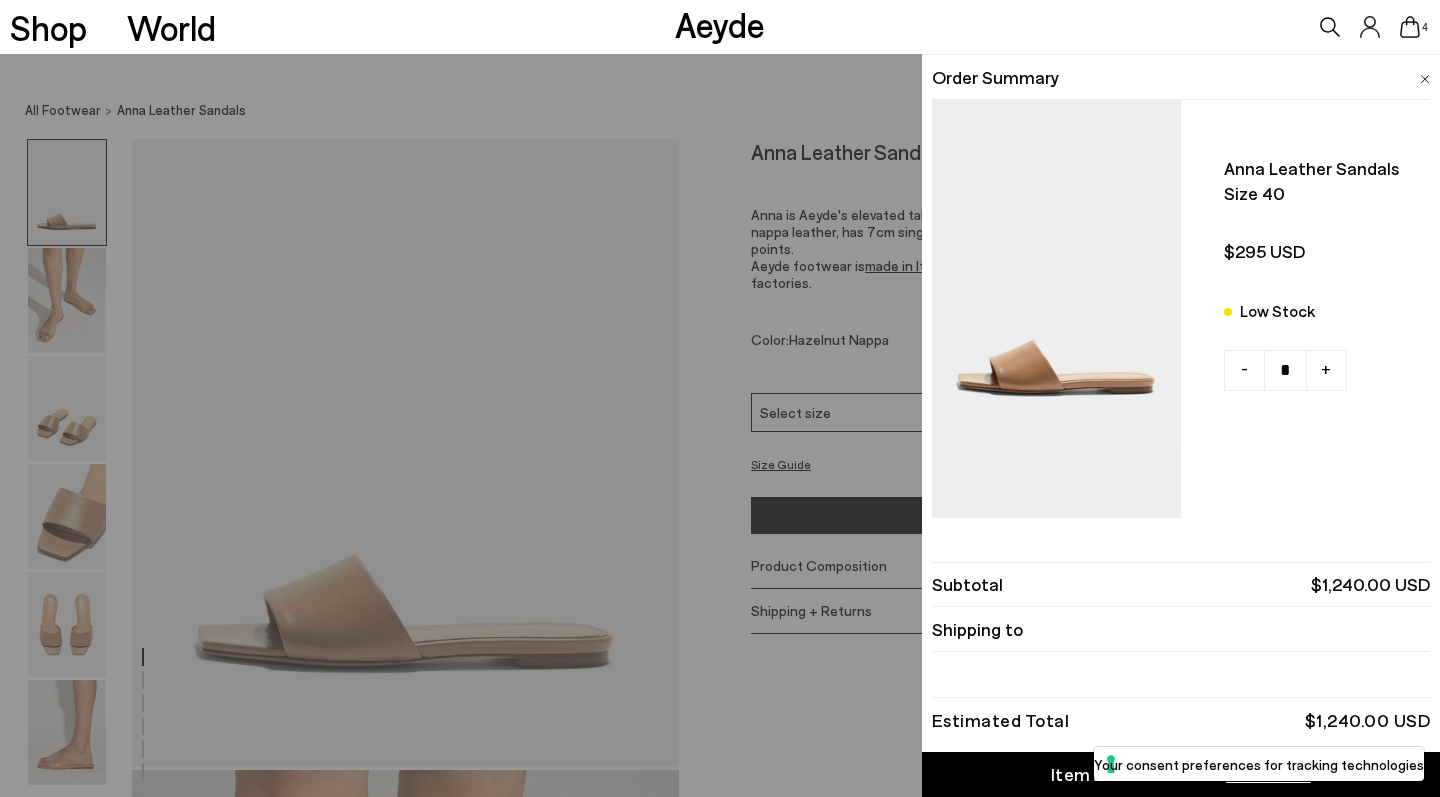 click on "Quick Add
Color
Size
View Details
Order Summary
Anna leather sandals
Size
40
Low Stock
- +
-" at bounding box center (720, 425) 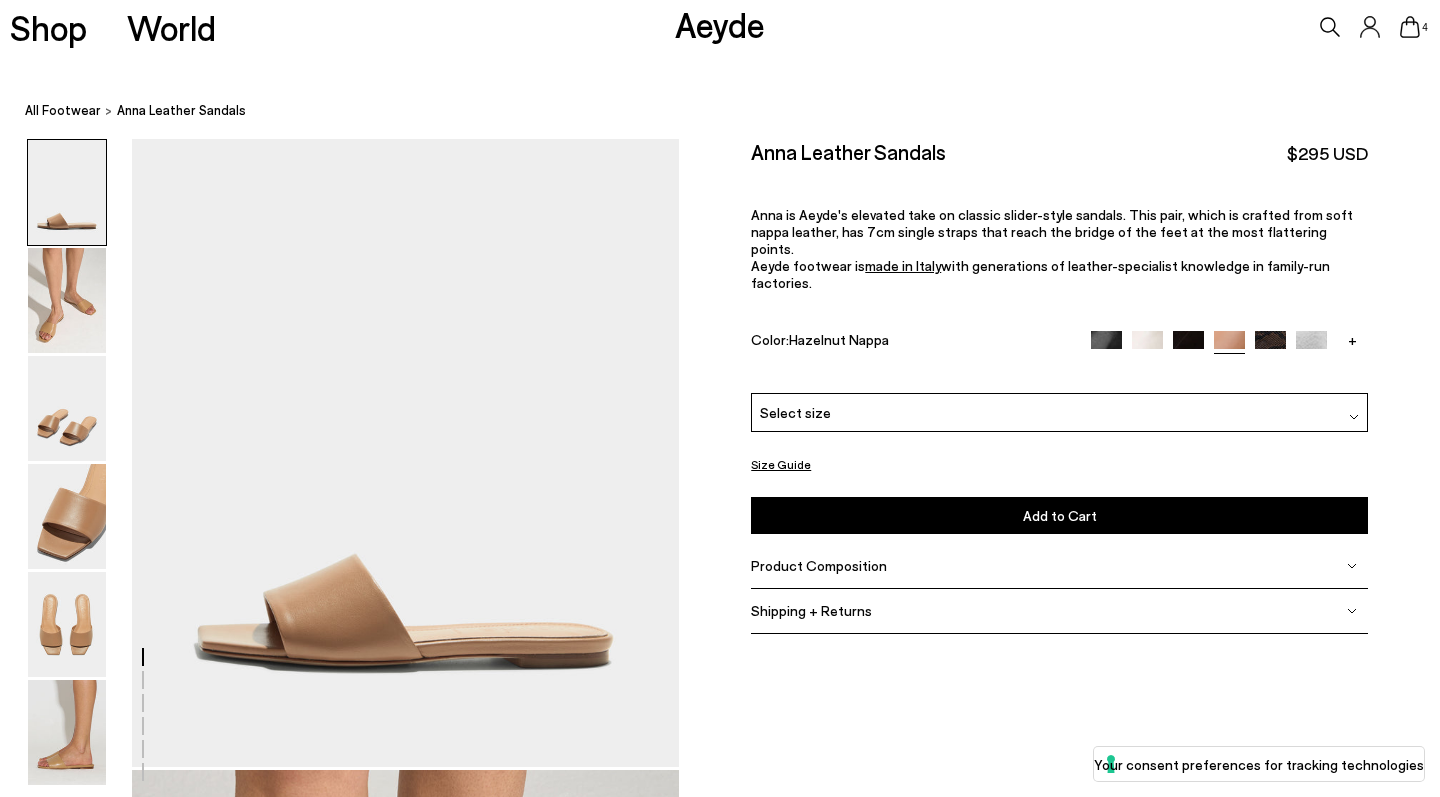 click at bounding box center (1311, 345) 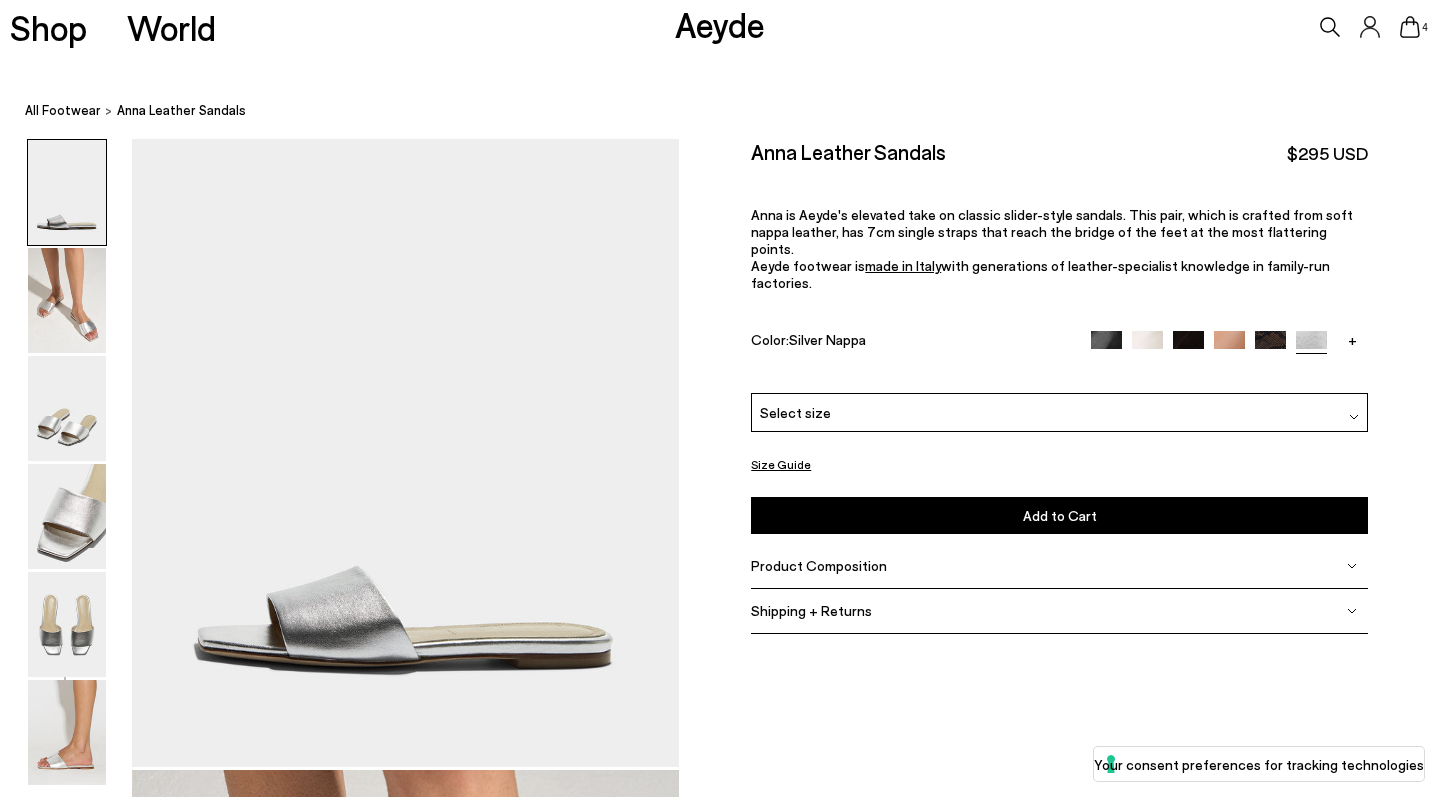 scroll, scrollTop: 0, scrollLeft: 0, axis: both 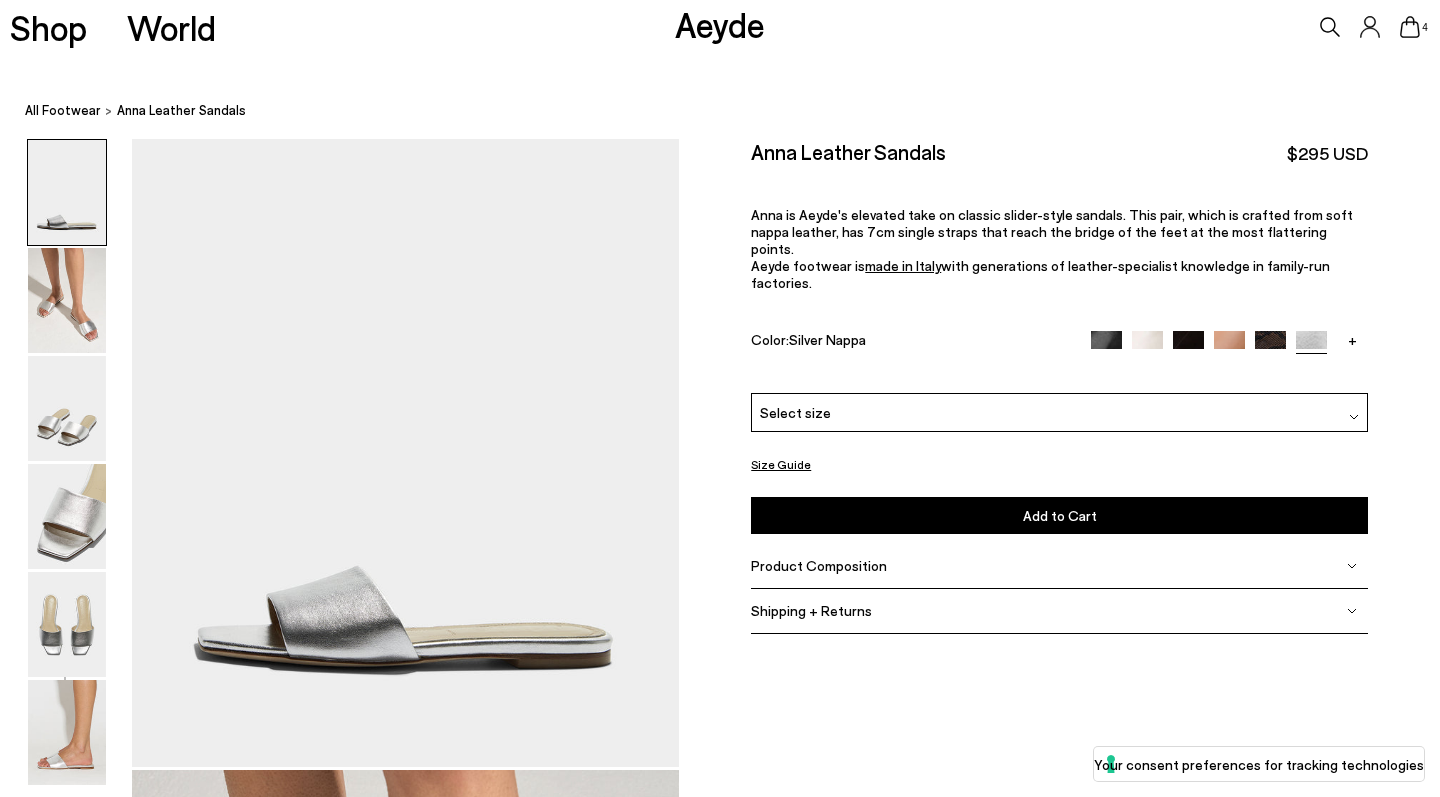 click at bounding box center [1147, 345] 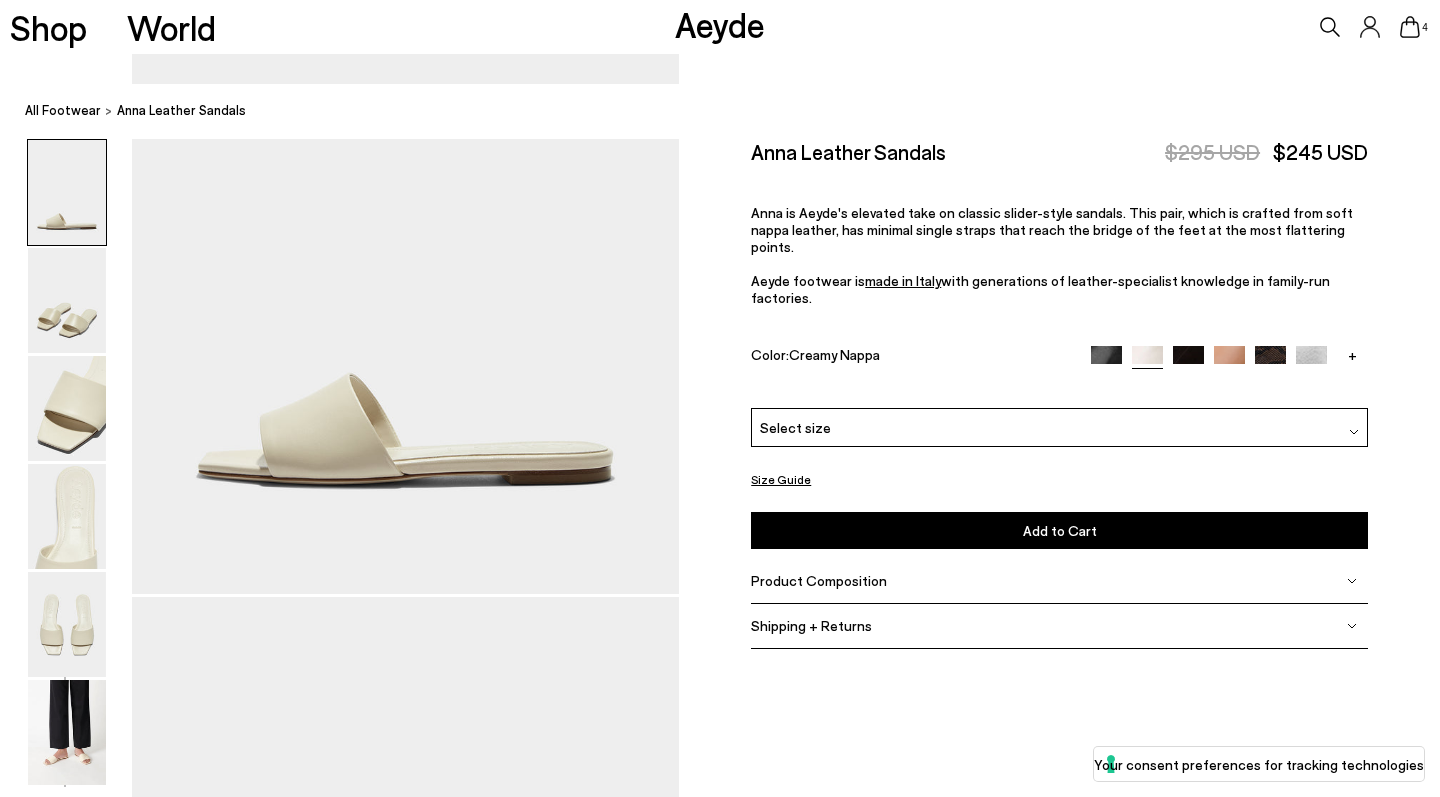 scroll, scrollTop: 246, scrollLeft: 0, axis: vertical 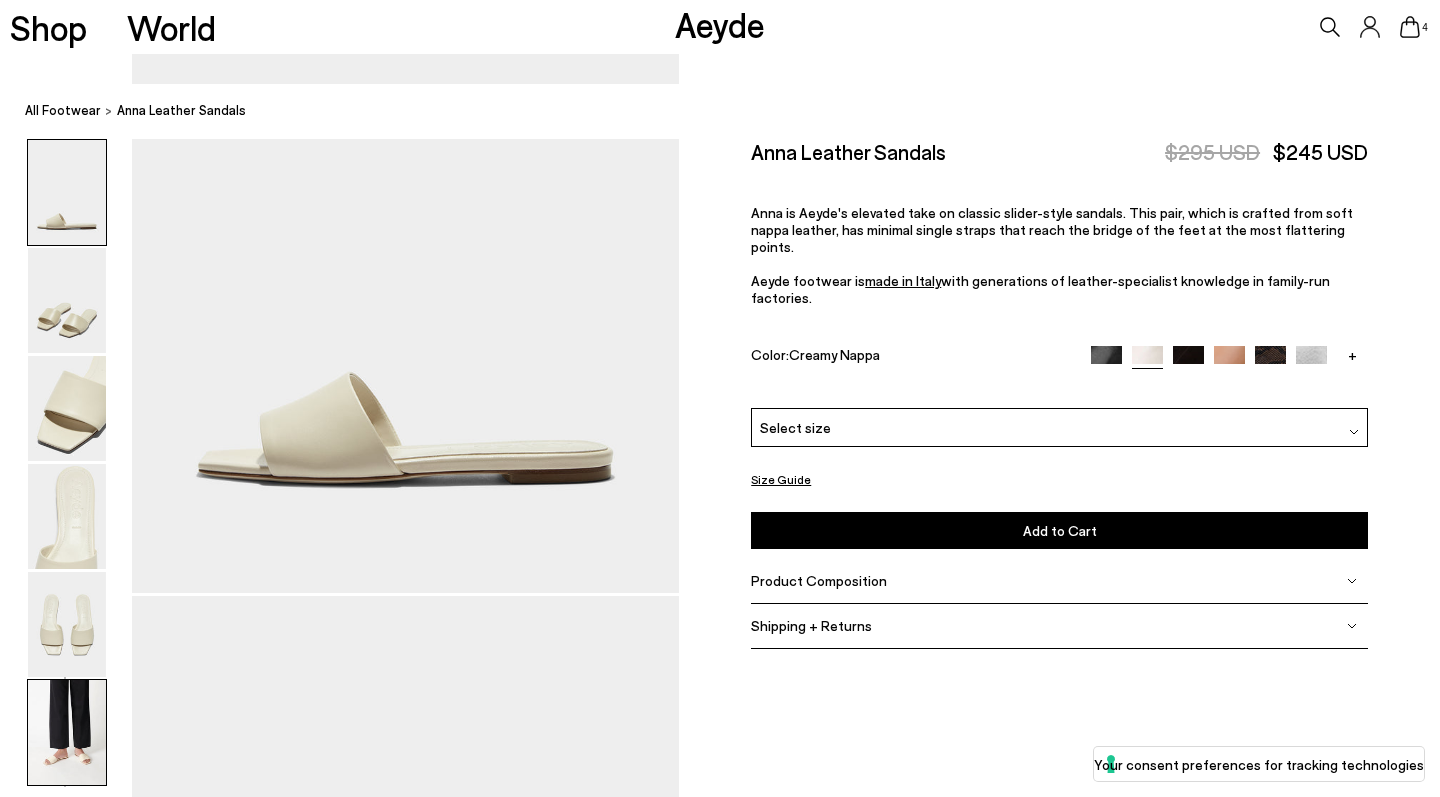 click at bounding box center (67, 732) 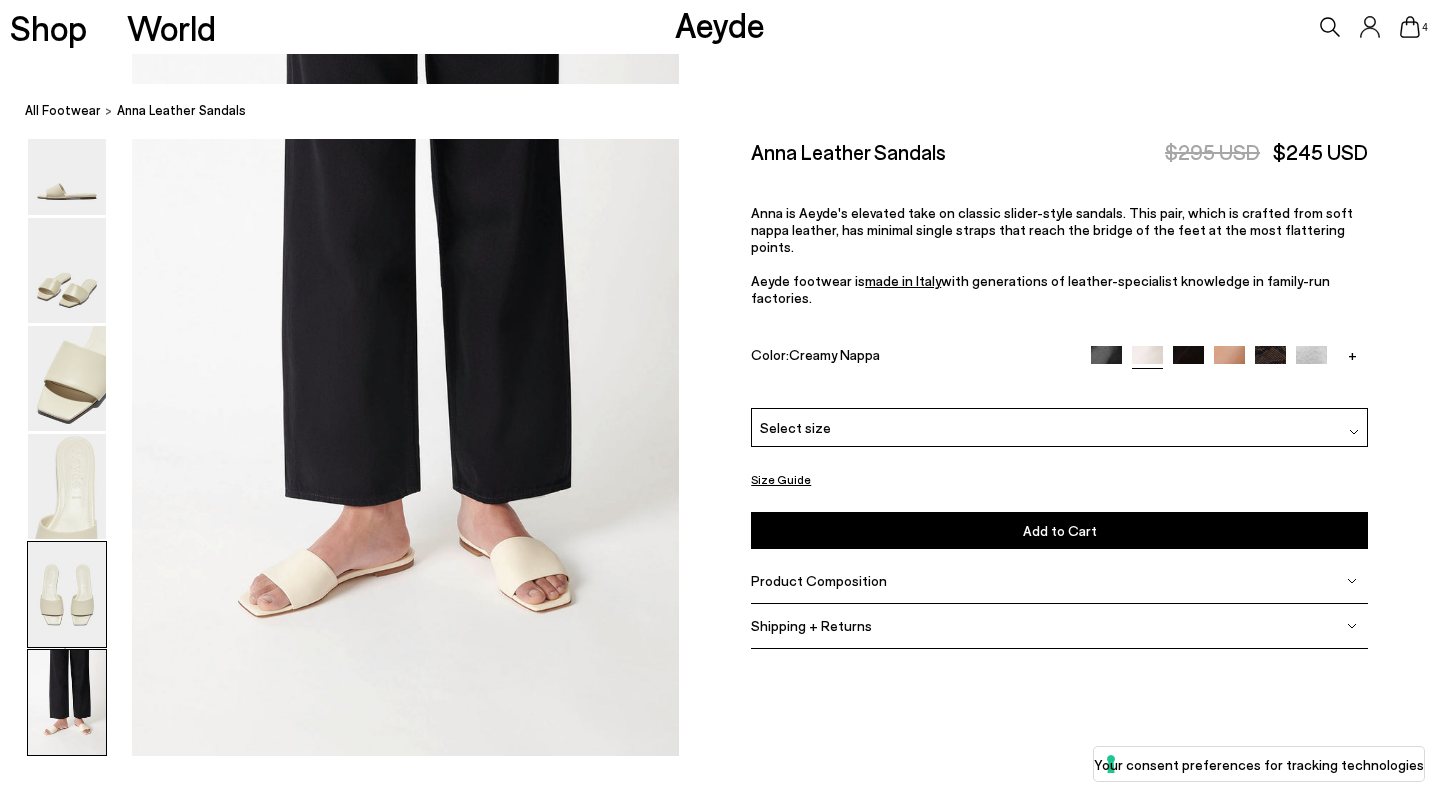 scroll, scrollTop: 3772, scrollLeft: 0, axis: vertical 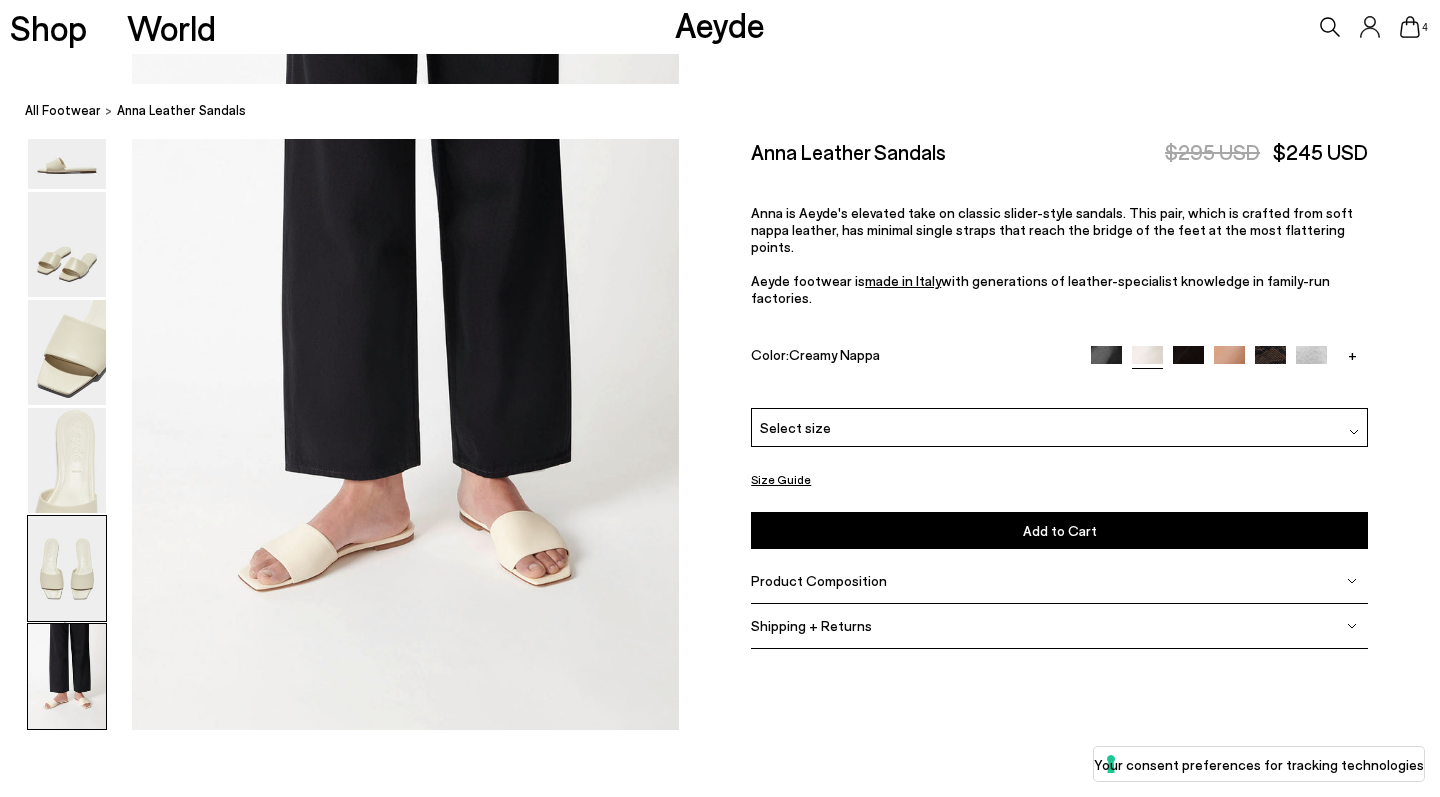 click at bounding box center (67, 568) 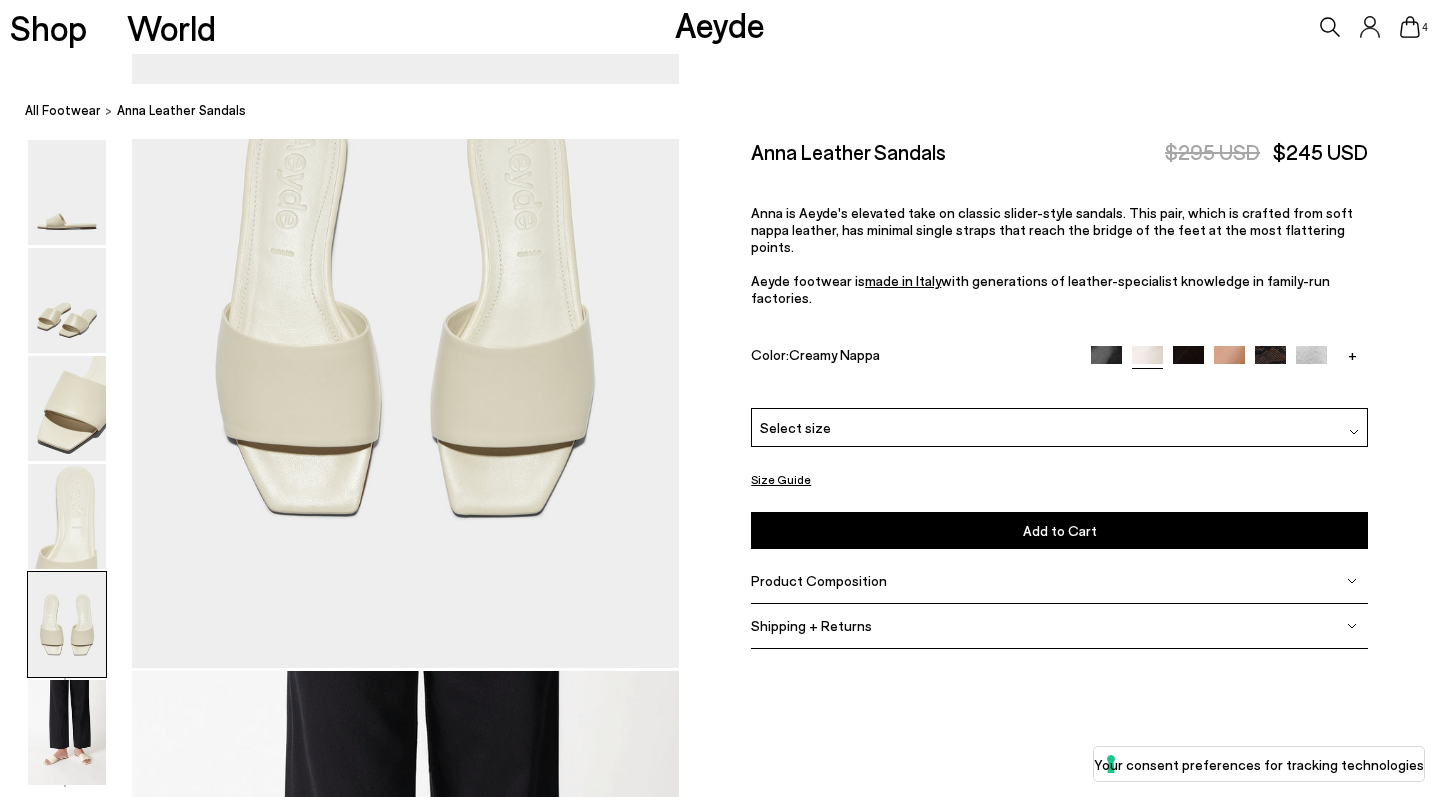 scroll, scrollTop: 2901, scrollLeft: 0, axis: vertical 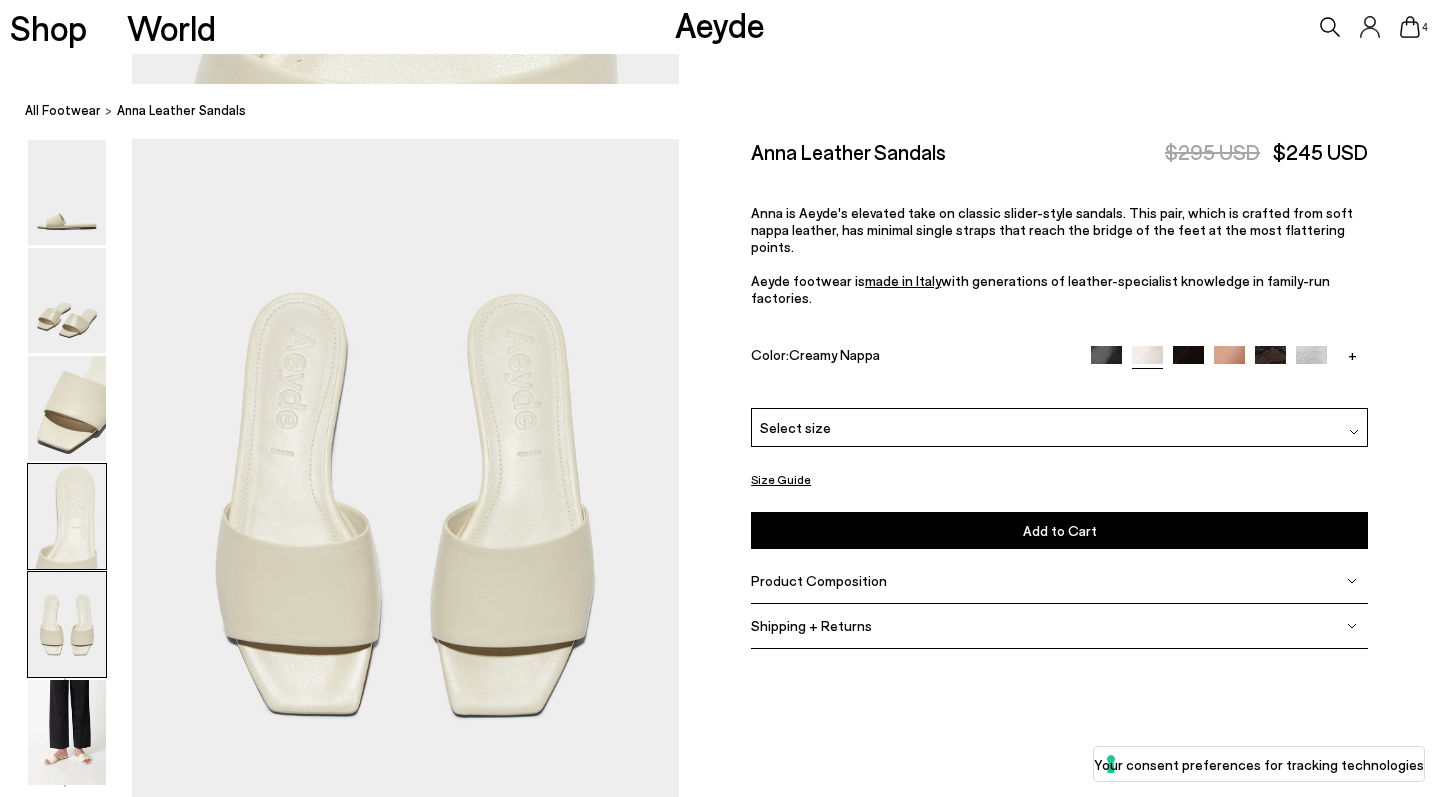 click at bounding box center [67, 516] 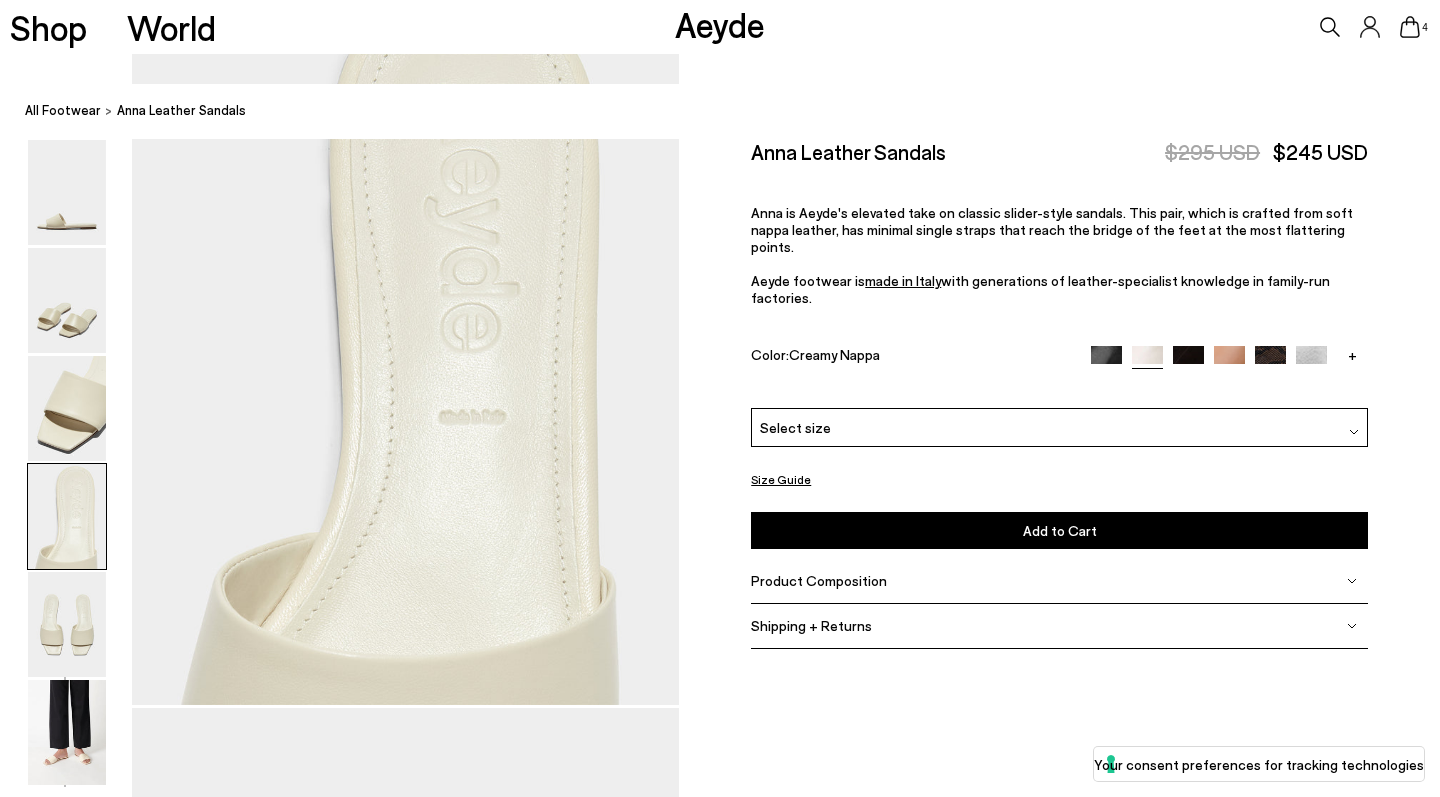 scroll, scrollTop: 2169, scrollLeft: 0, axis: vertical 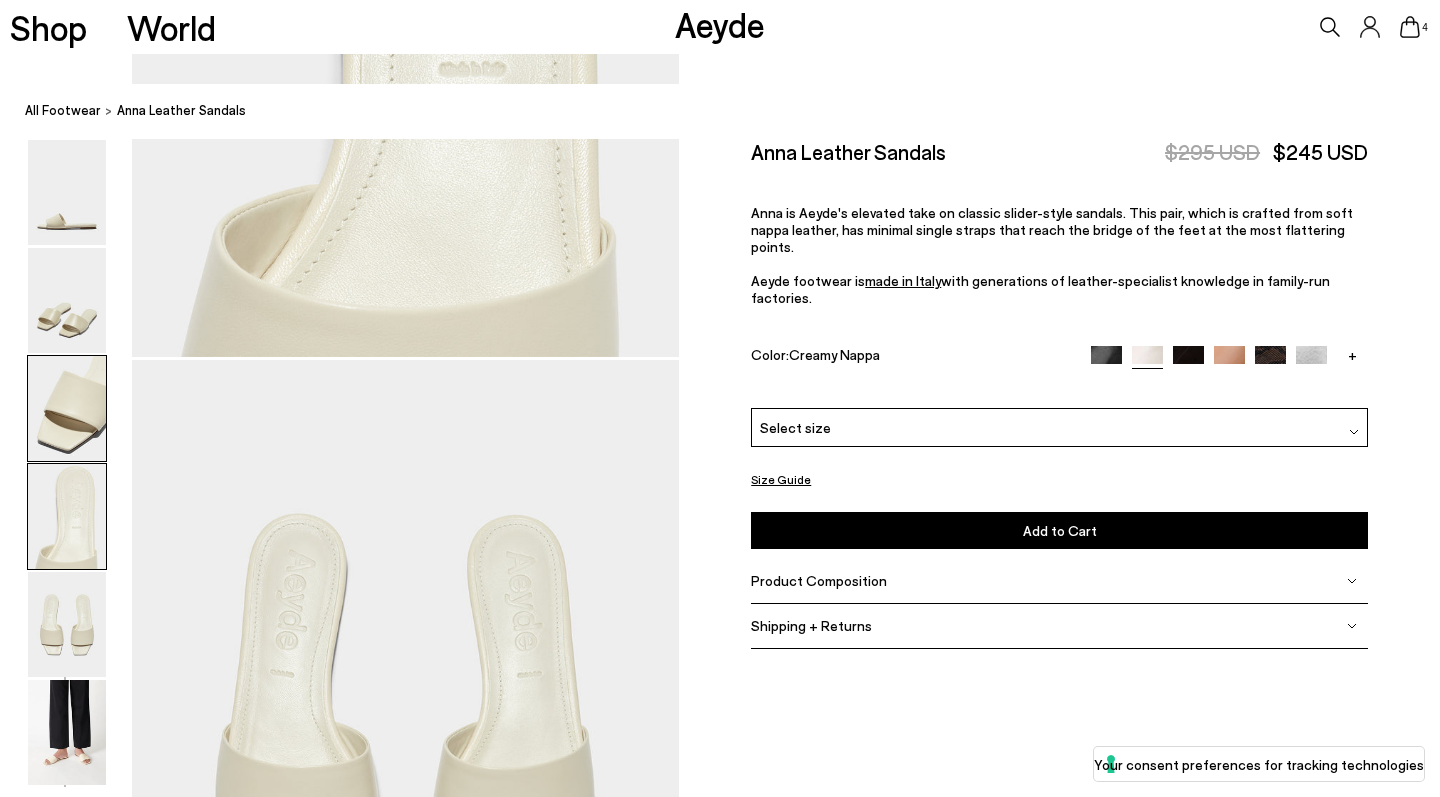 click at bounding box center (67, 408) 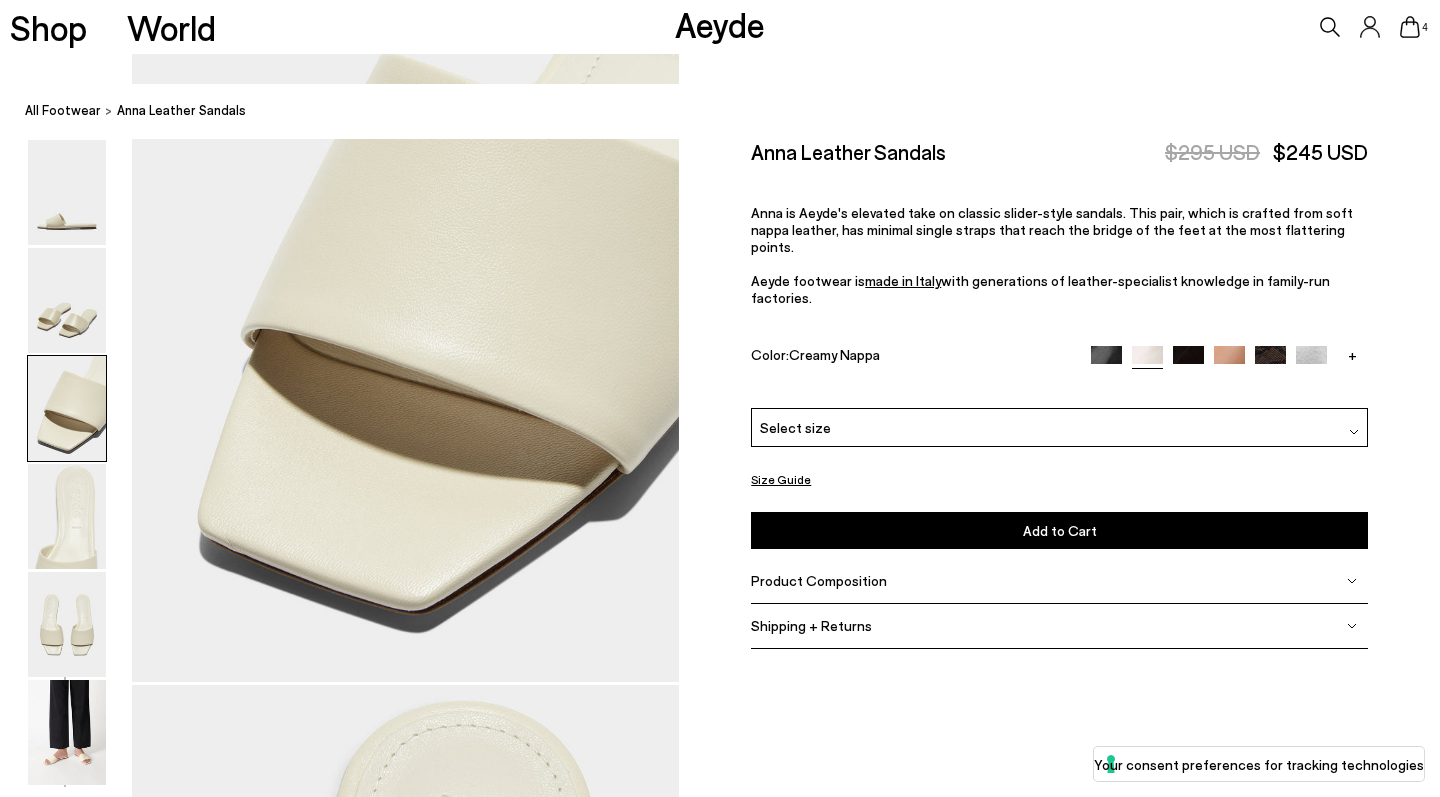 scroll, scrollTop: 1436, scrollLeft: 0, axis: vertical 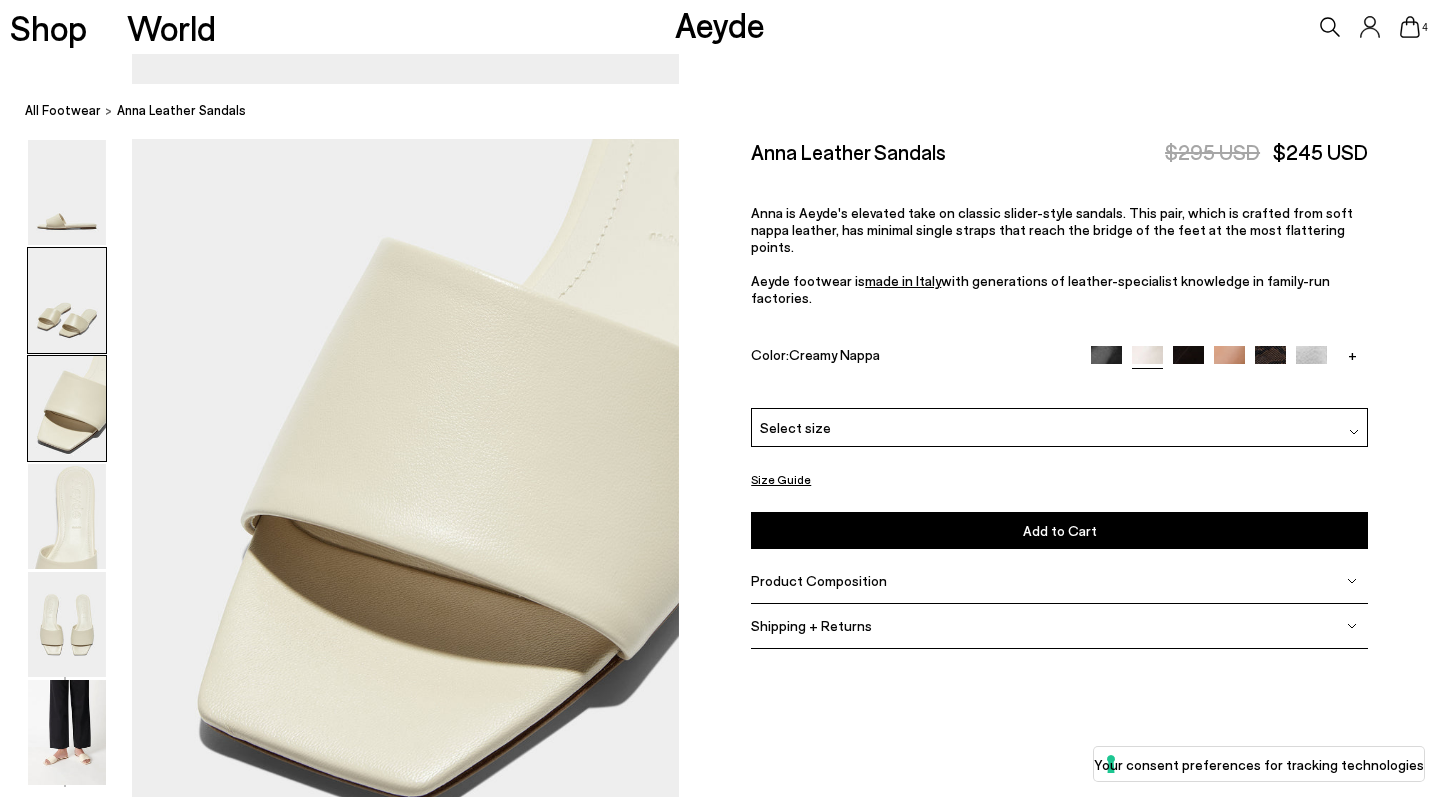 click at bounding box center (67, 300) 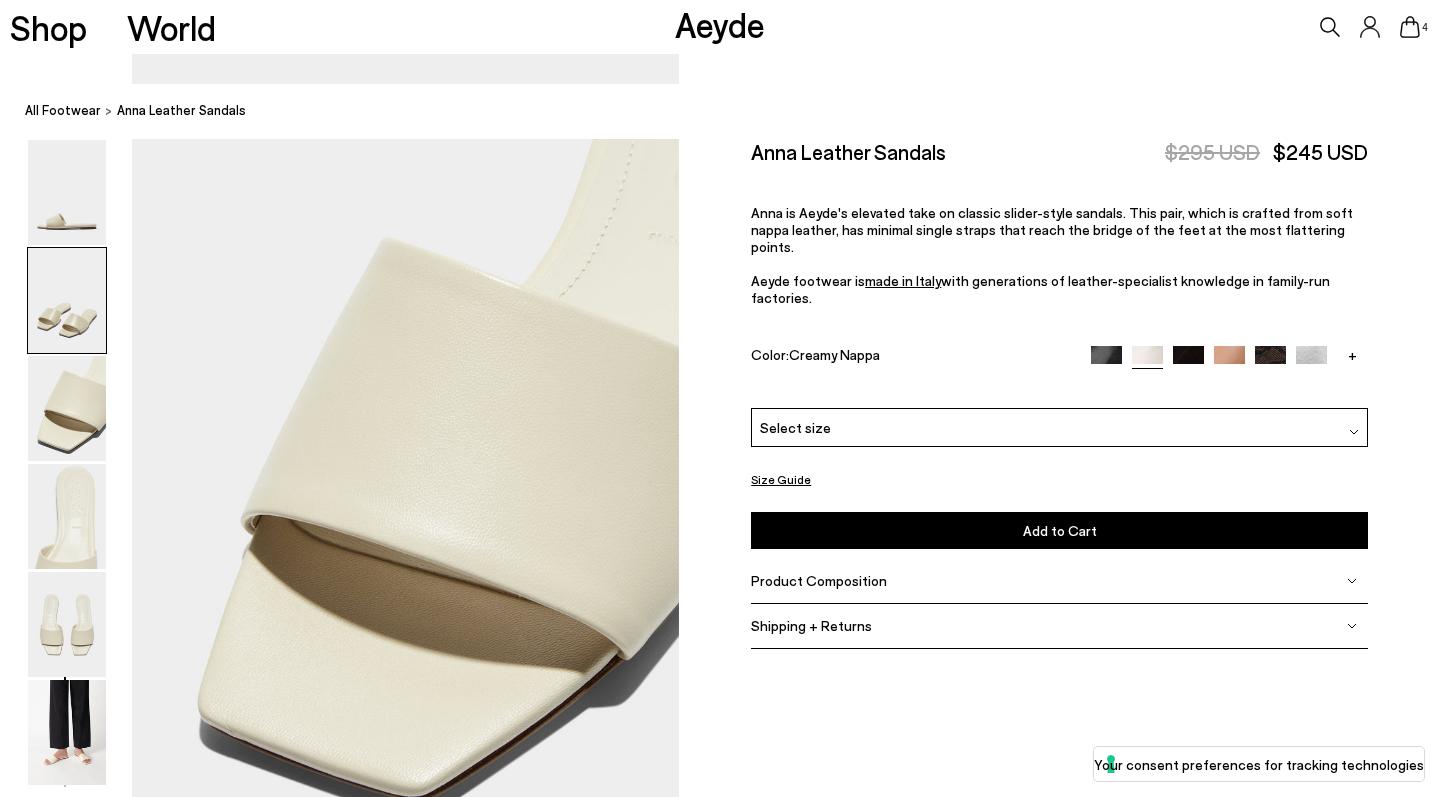 scroll, scrollTop: 703, scrollLeft: 0, axis: vertical 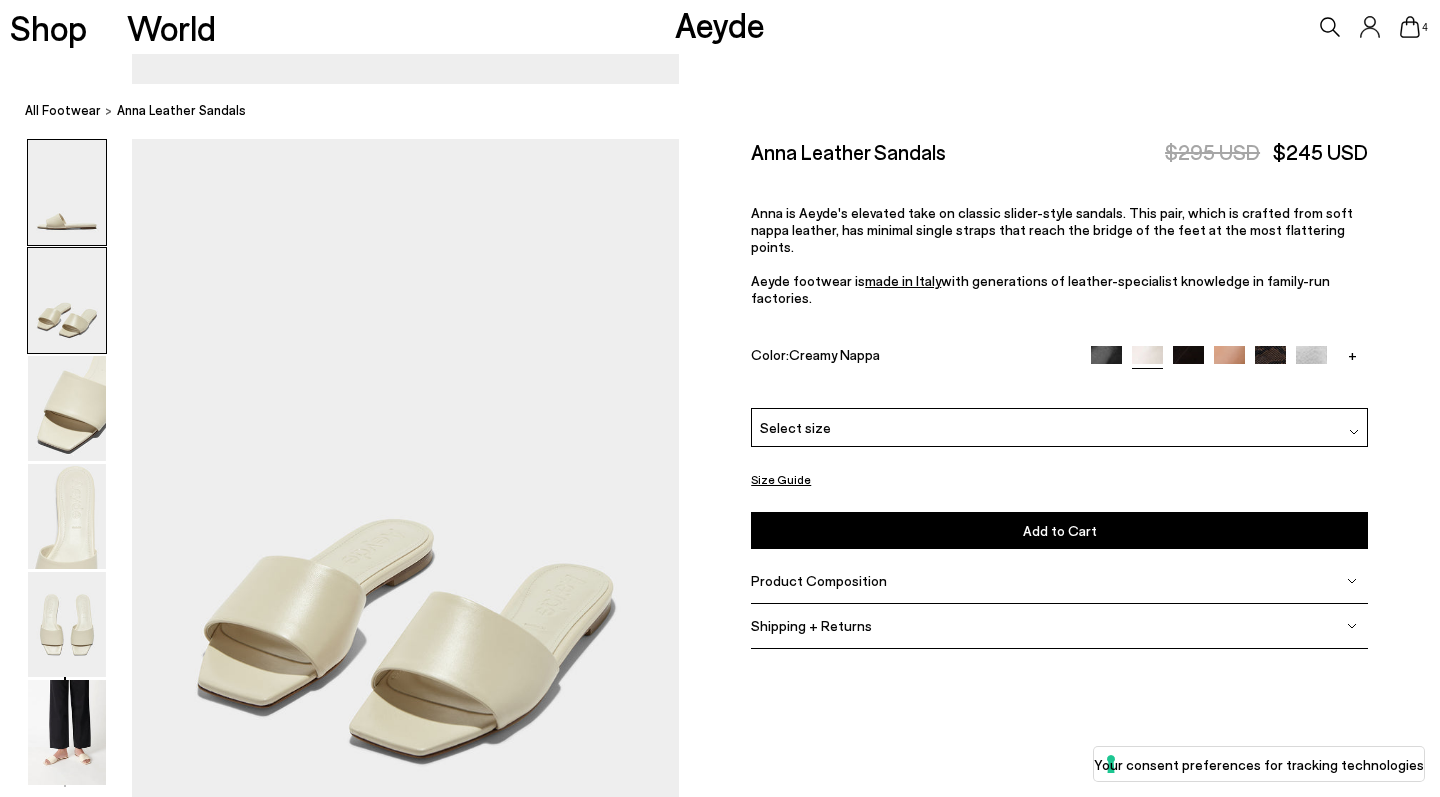 click at bounding box center [67, 192] 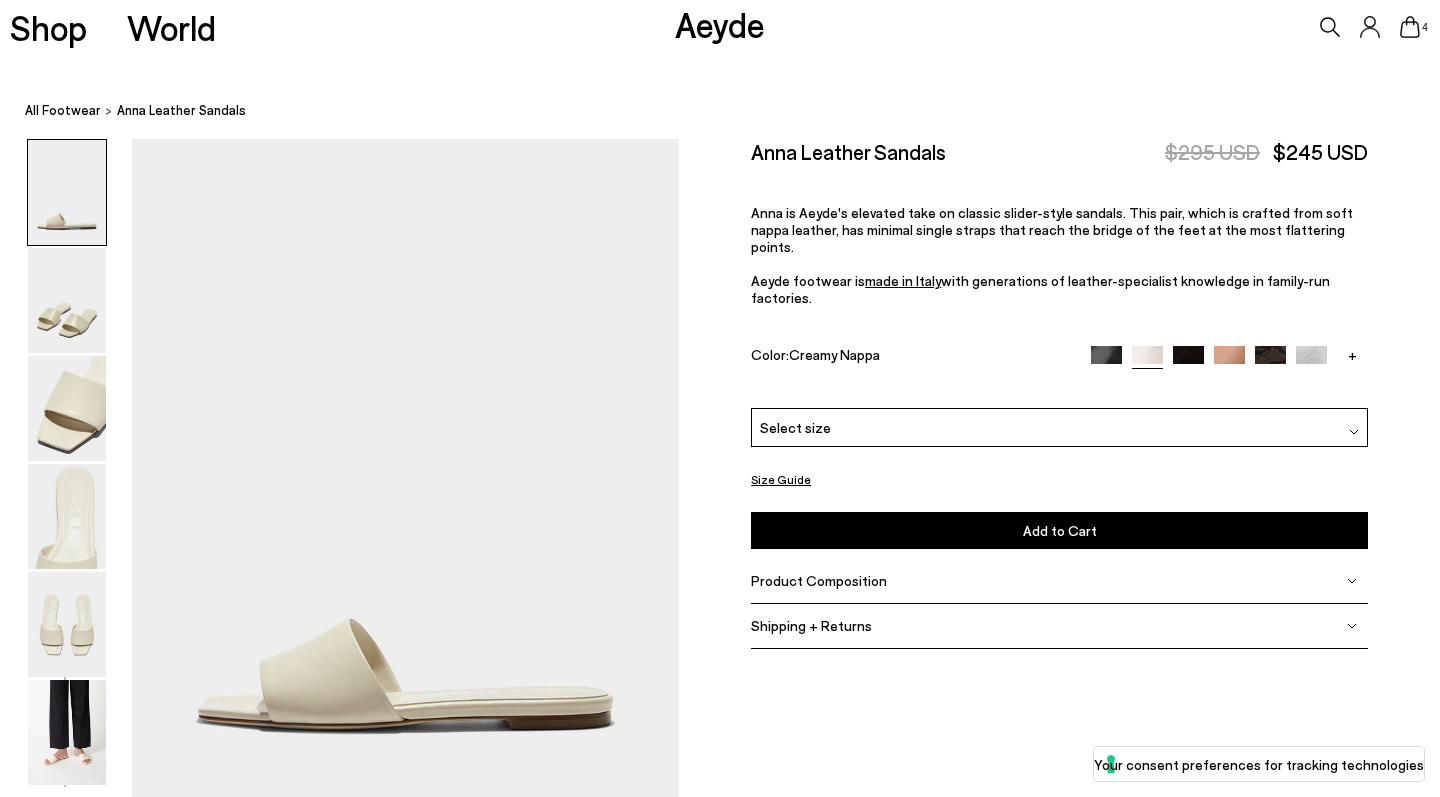 scroll, scrollTop: 0, scrollLeft: 0, axis: both 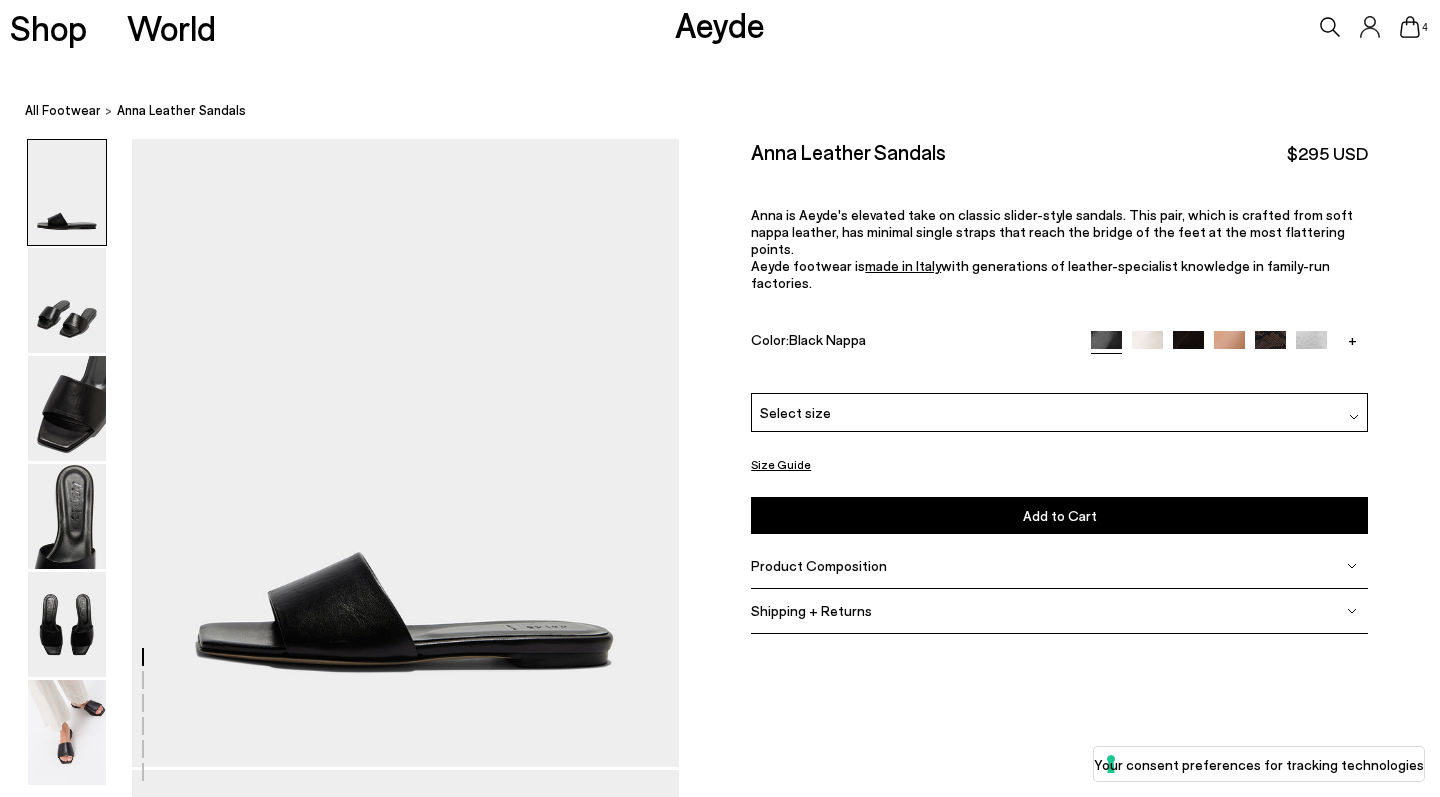click at bounding box center (1147, 345) 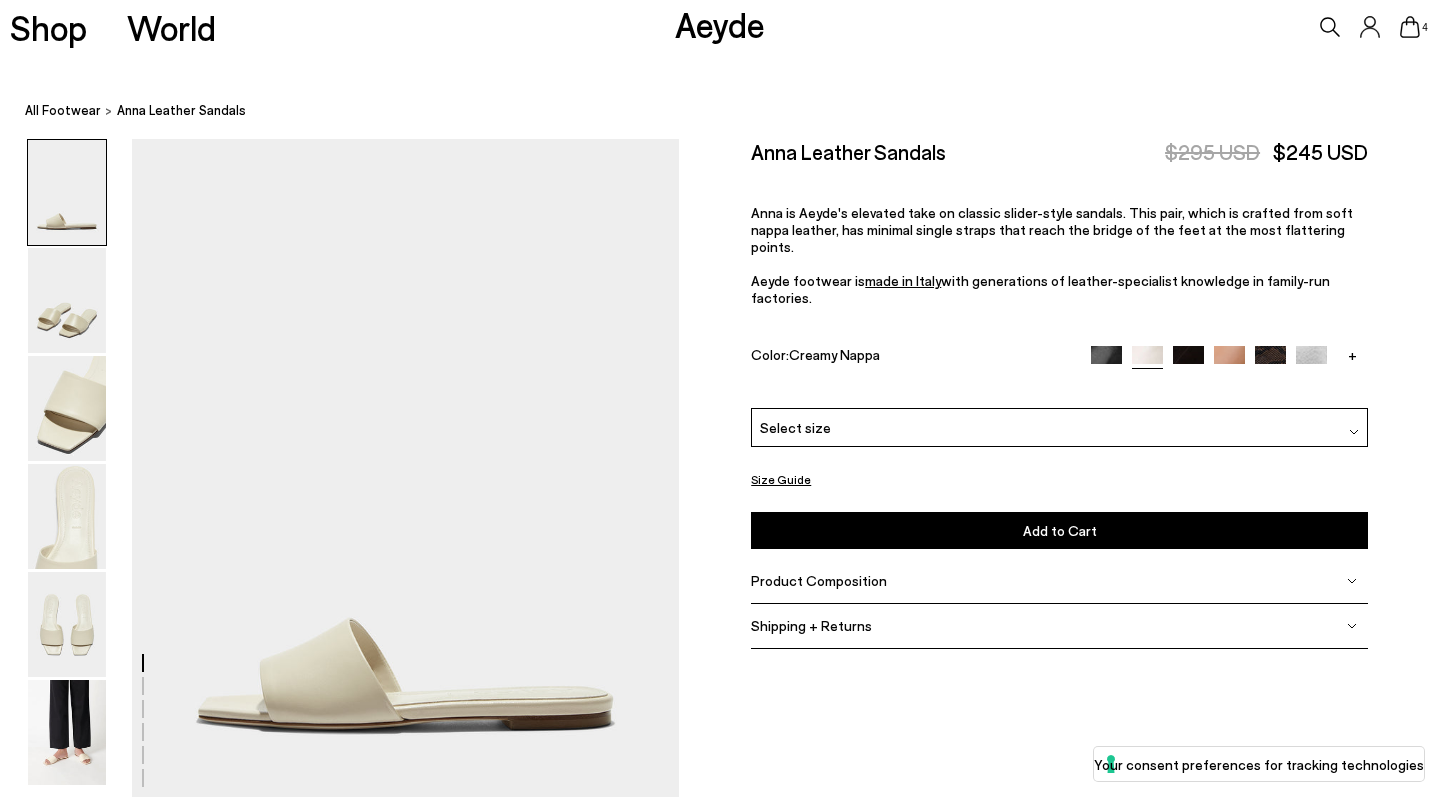 scroll, scrollTop: 0, scrollLeft: 0, axis: both 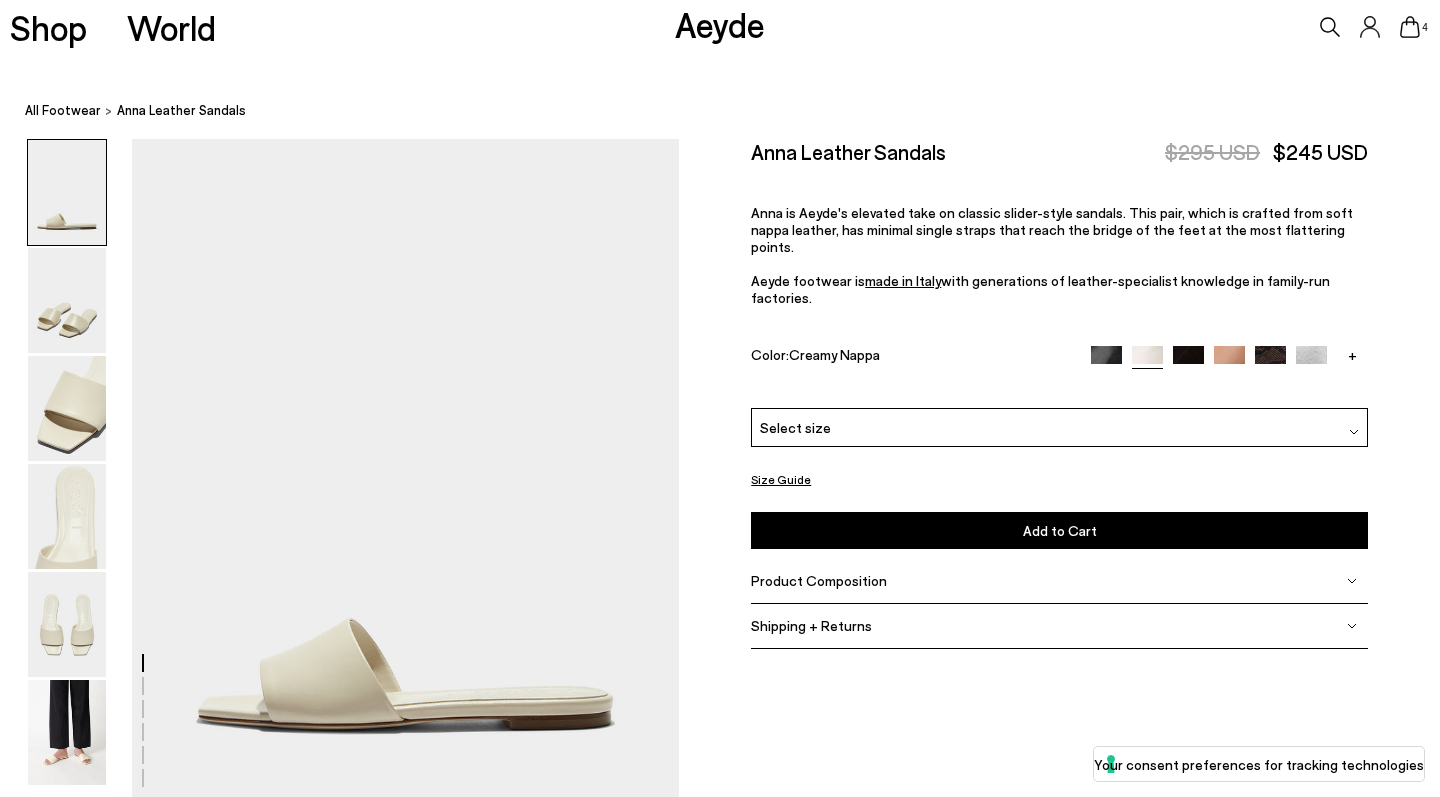 click on "Select size" at bounding box center (1059, 427) 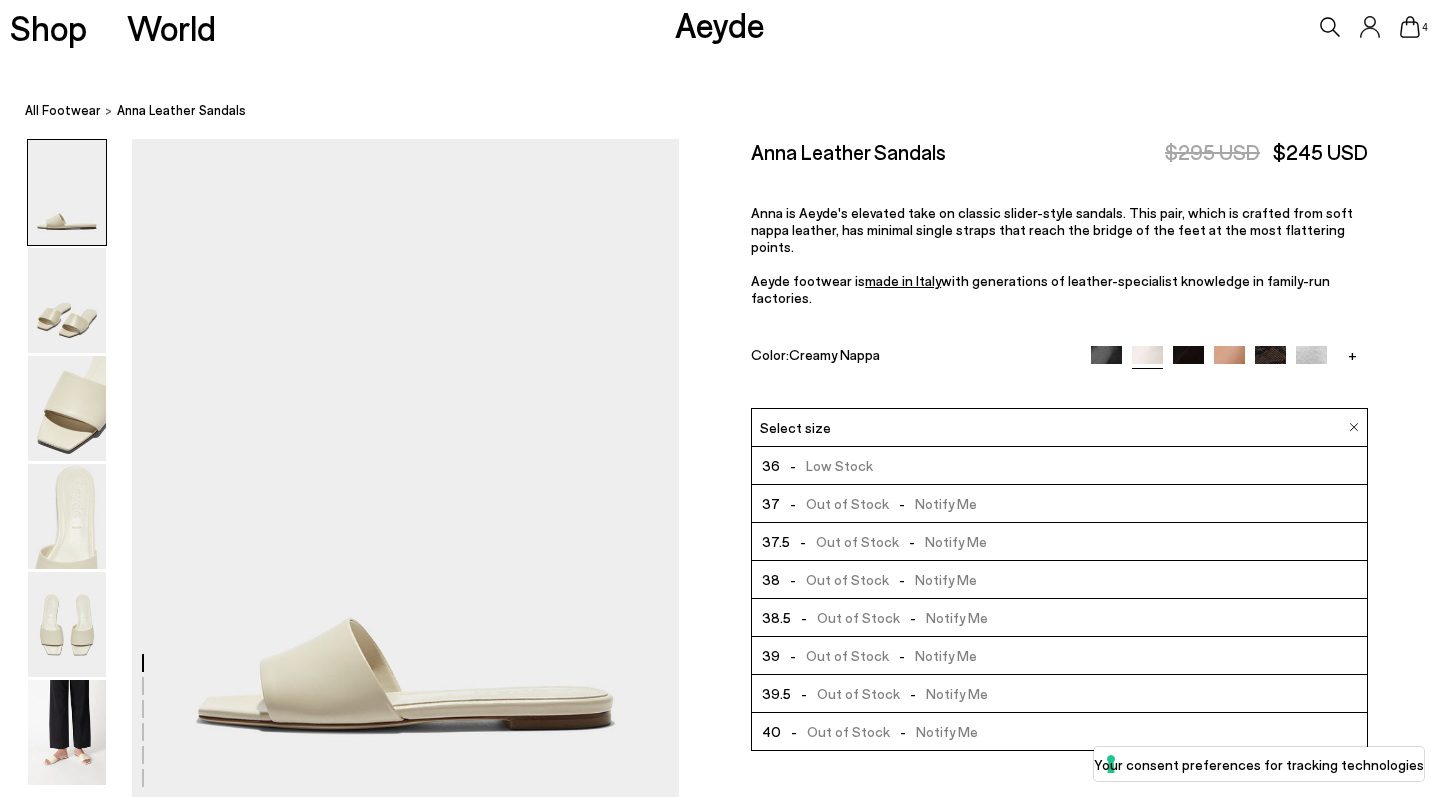 click at bounding box center (1188, 360) 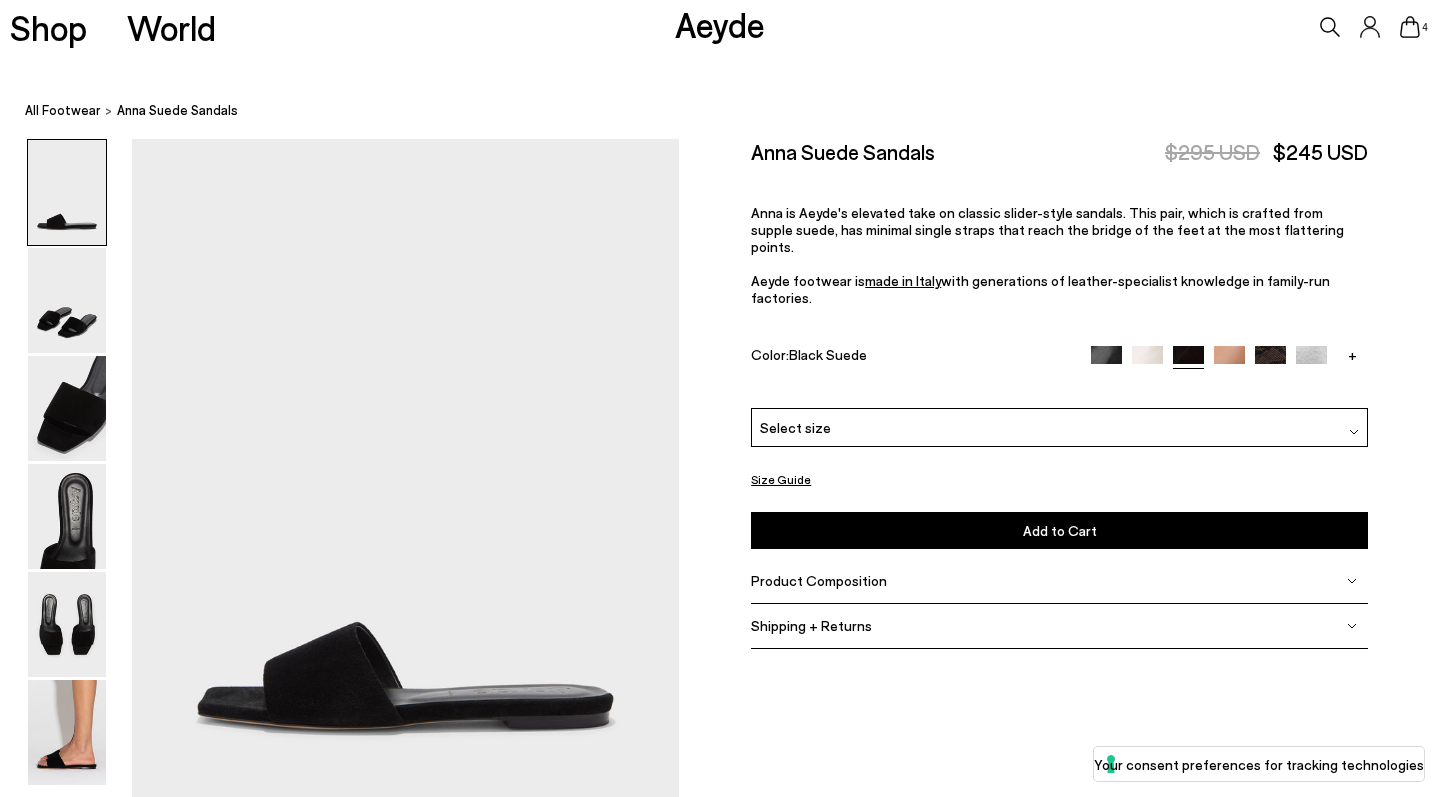 scroll, scrollTop: 0, scrollLeft: 0, axis: both 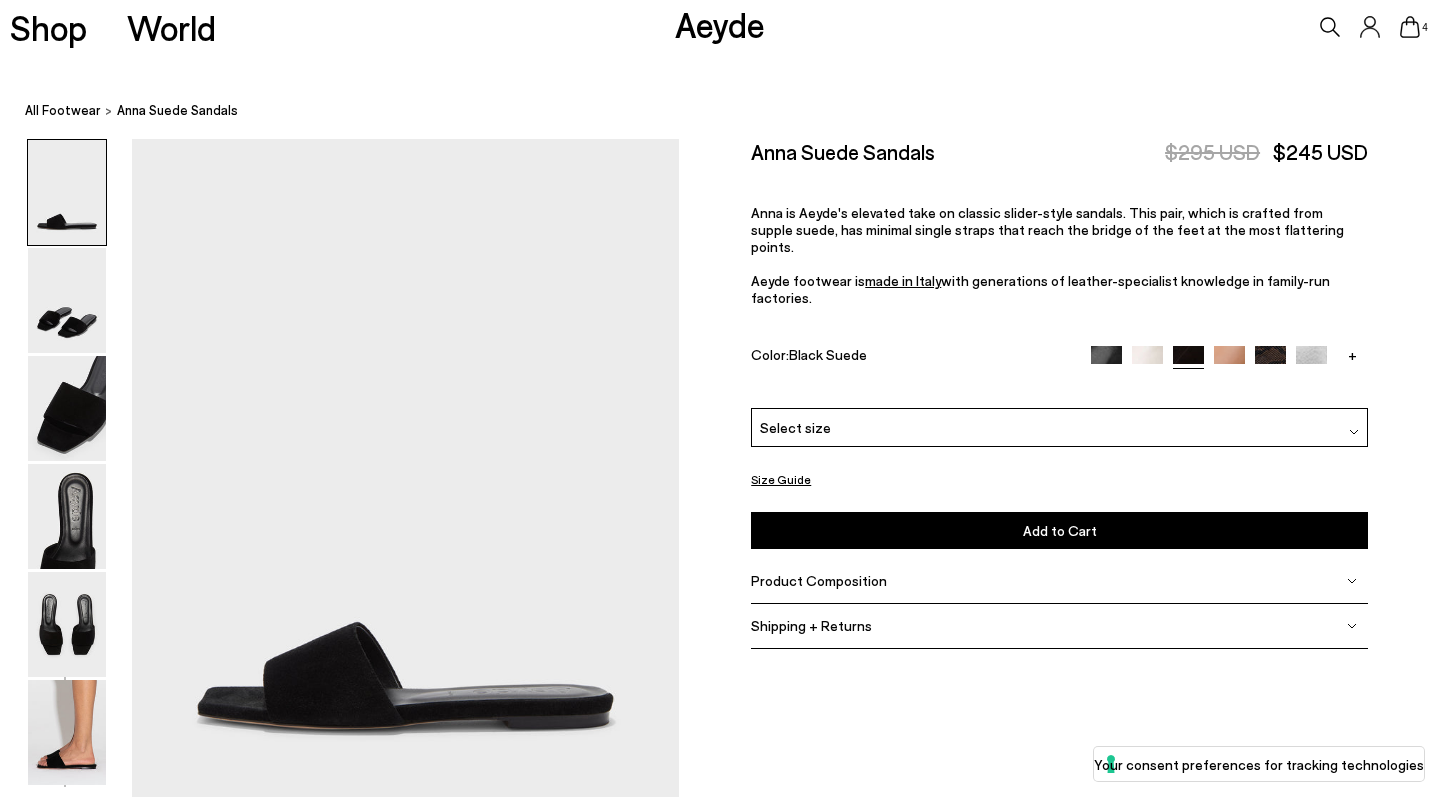click at bounding box center [1229, 360] 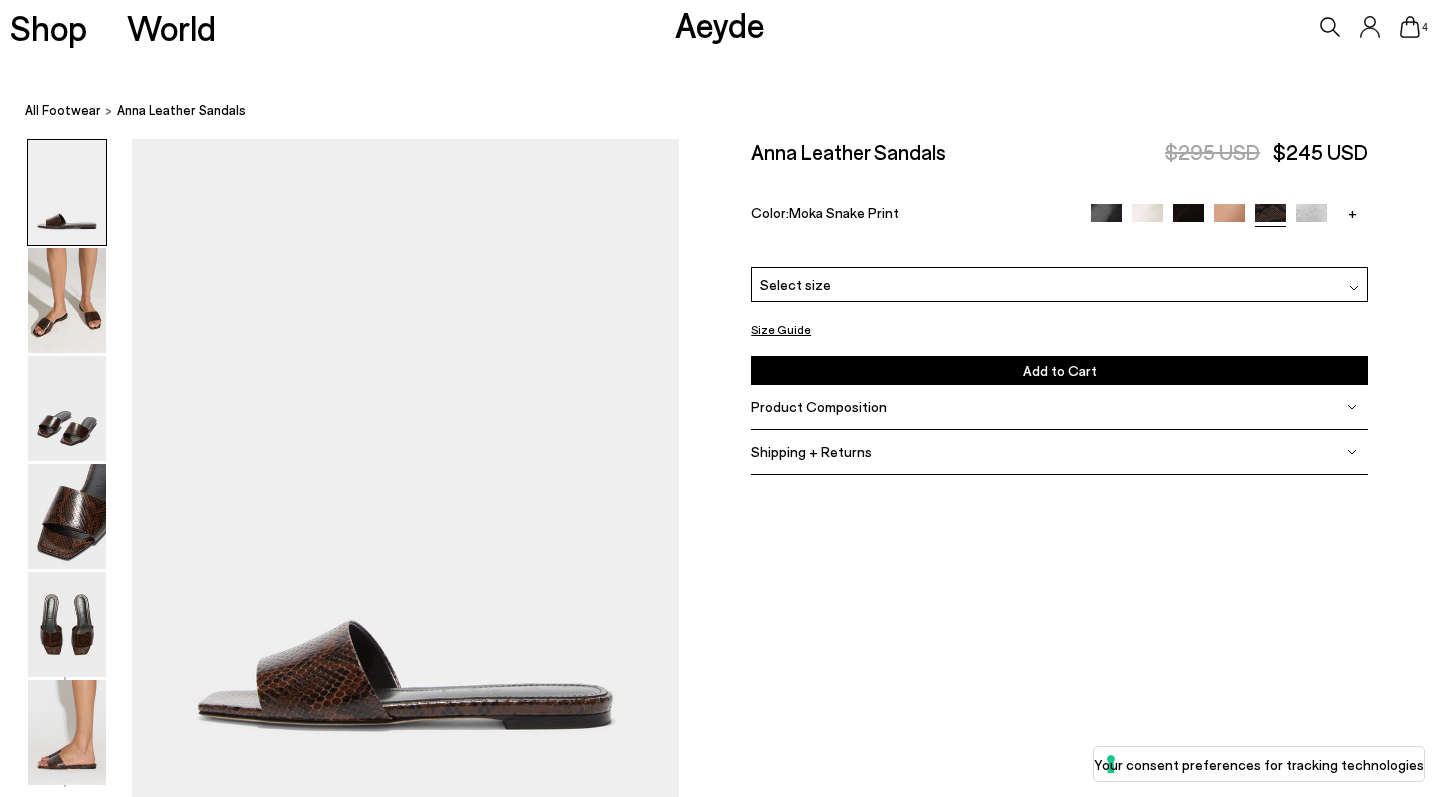 scroll, scrollTop: 0, scrollLeft: 0, axis: both 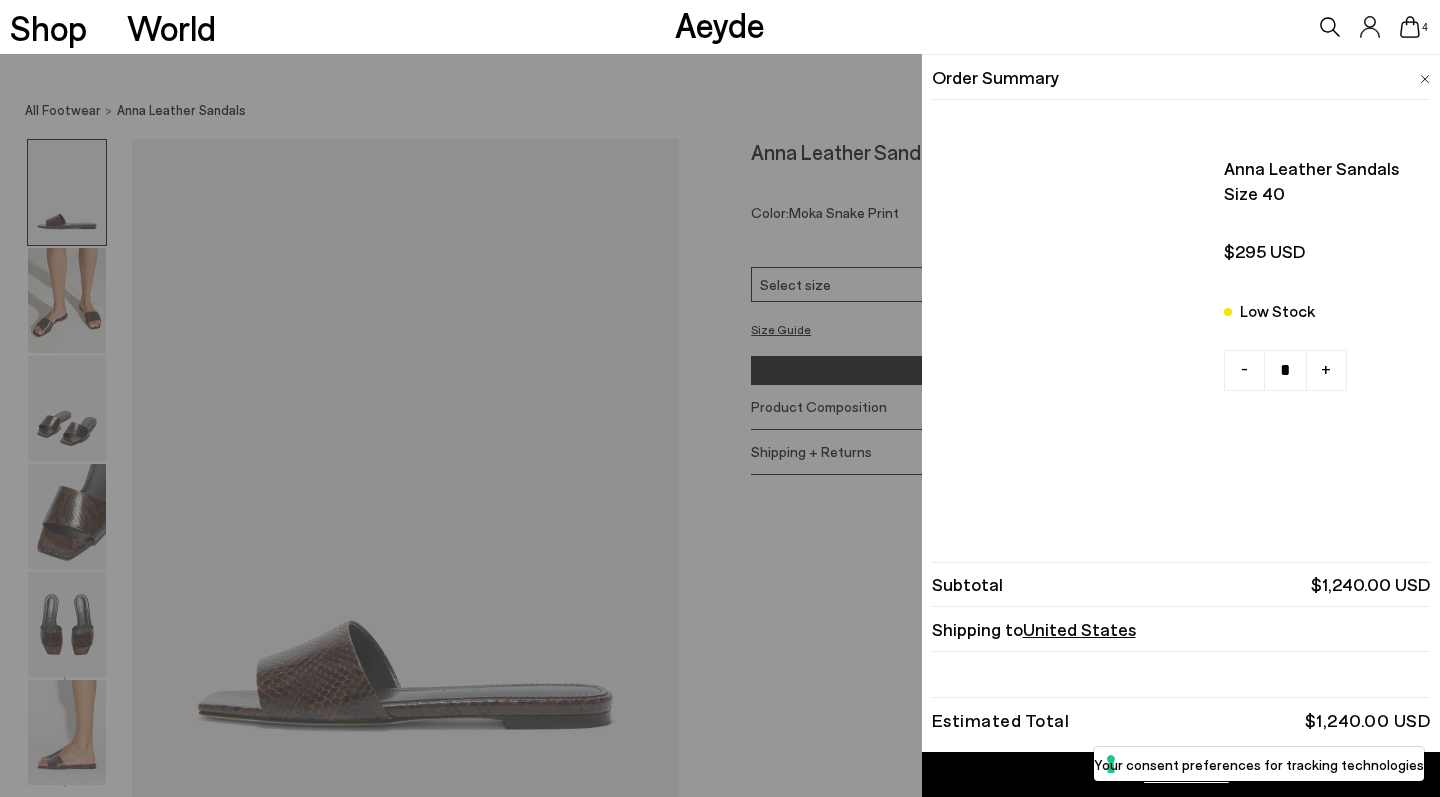 click 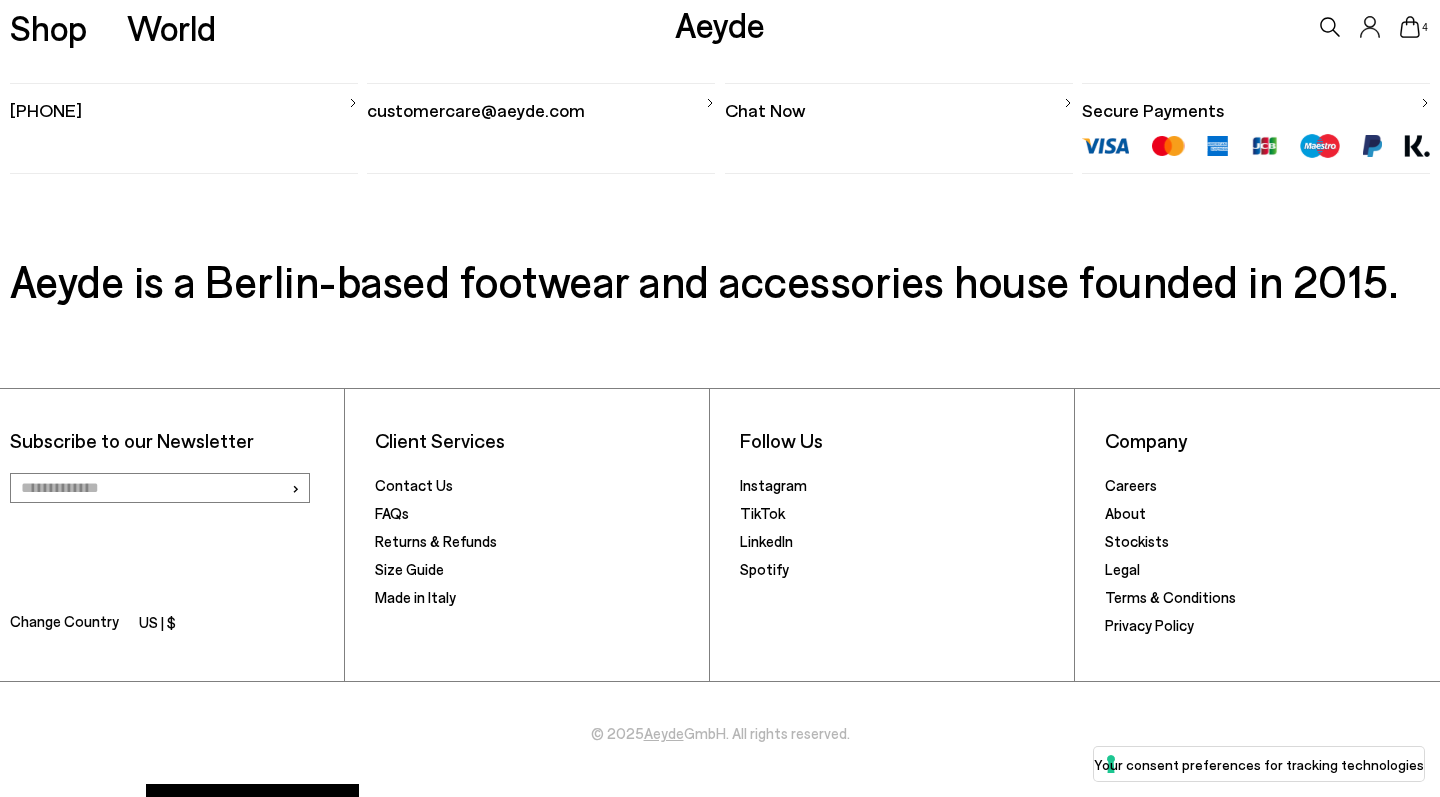 scroll, scrollTop: 2533, scrollLeft: 0, axis: vertical 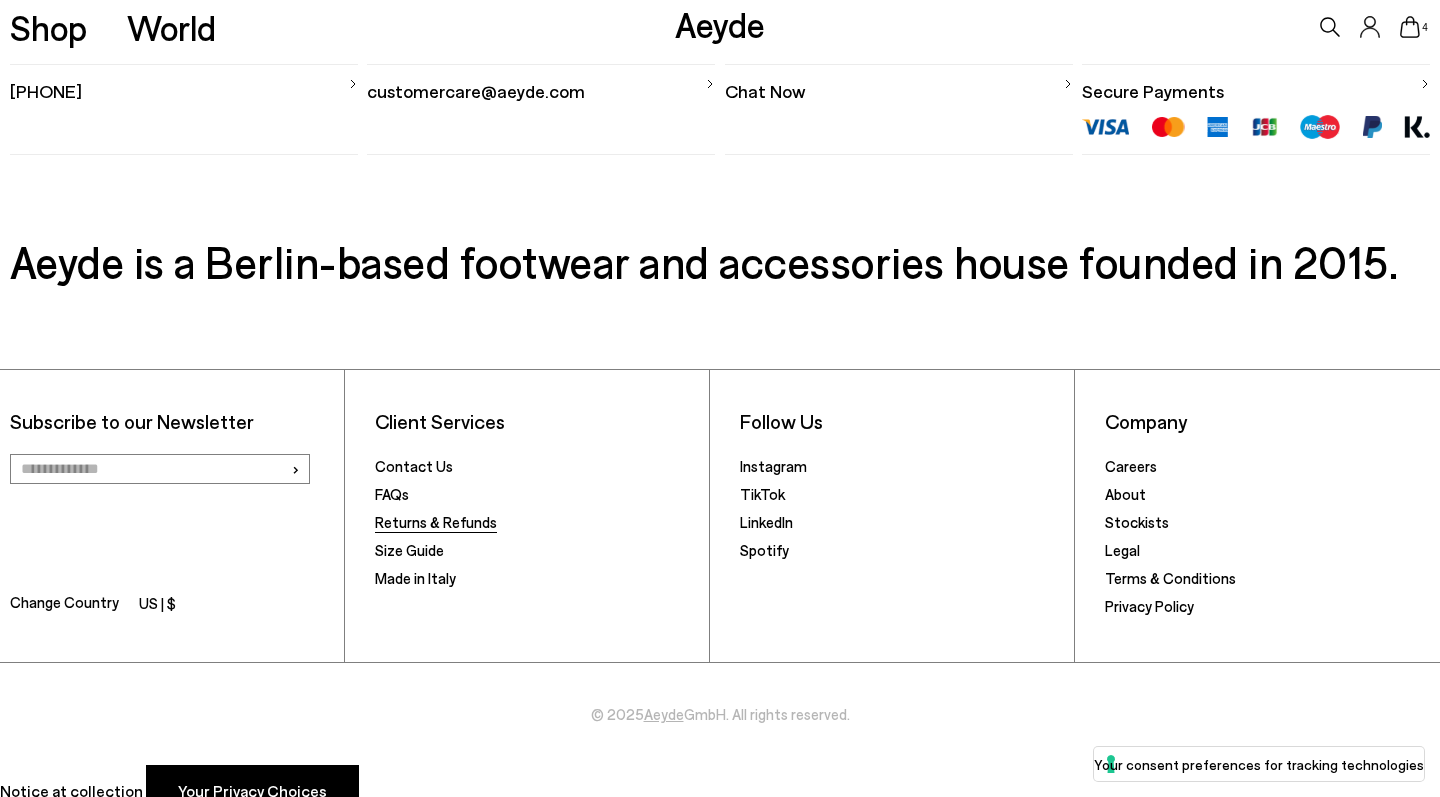 click on "Returns & Refunds" at bounding box center [436, 522] 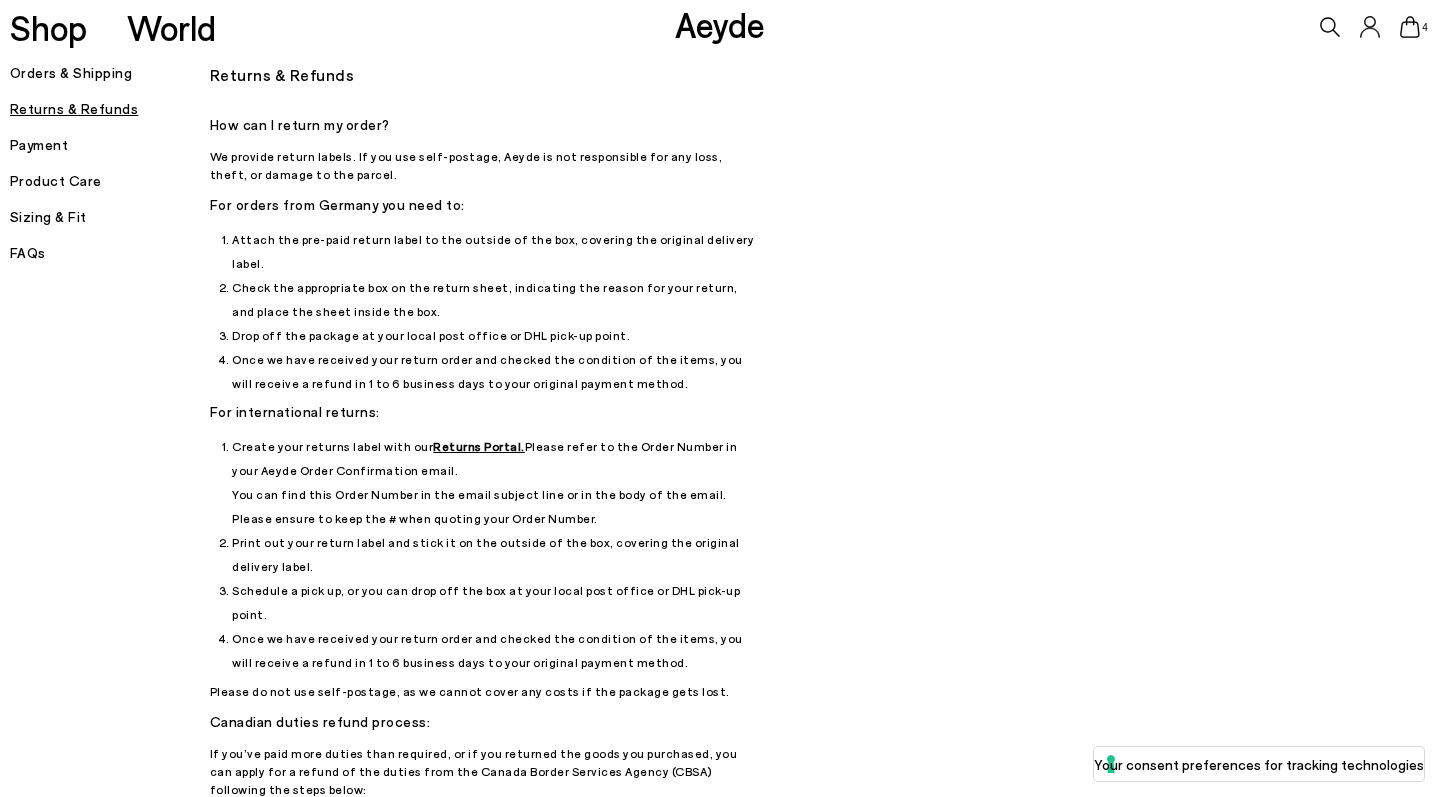 scroll, scrollTop: 0, scrollLeft: 0, axis: both 